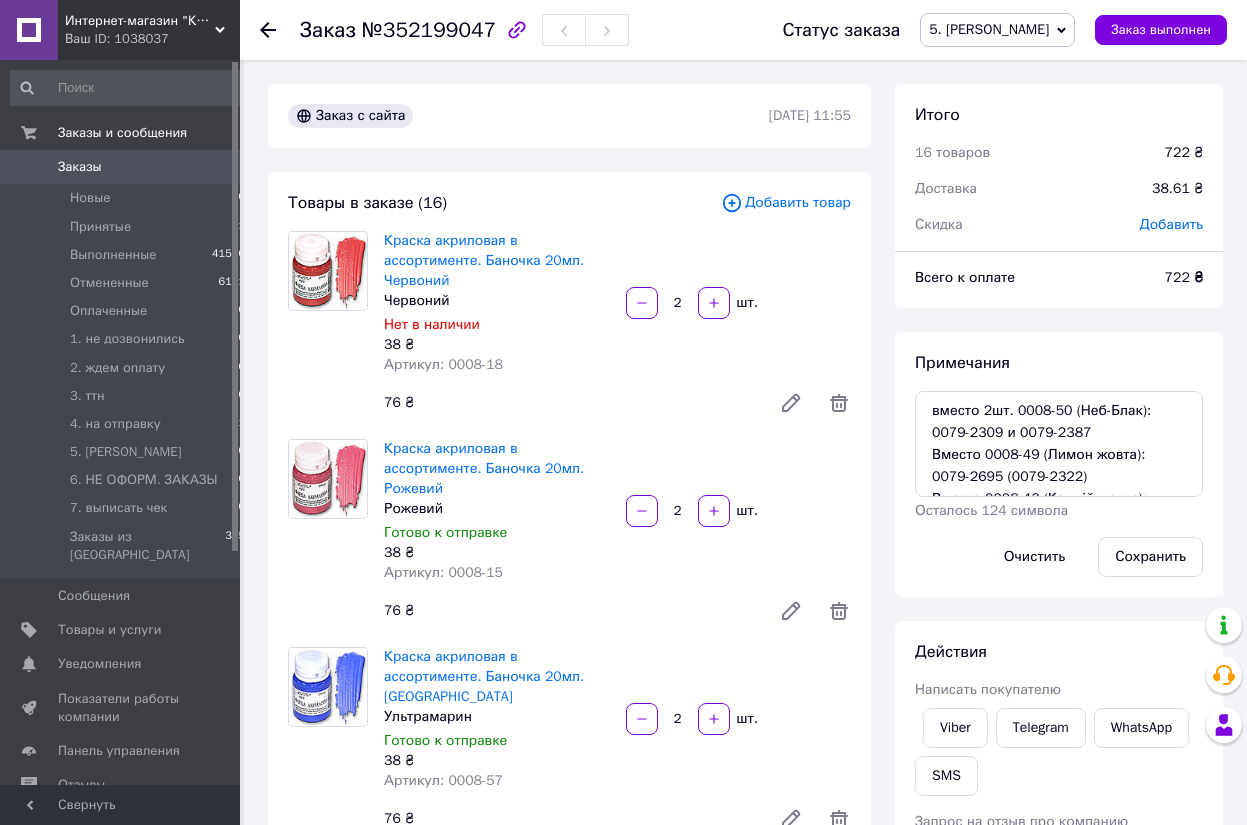 scroll, scrollTop: 1326, scrollLeft: 0, axis: vertical 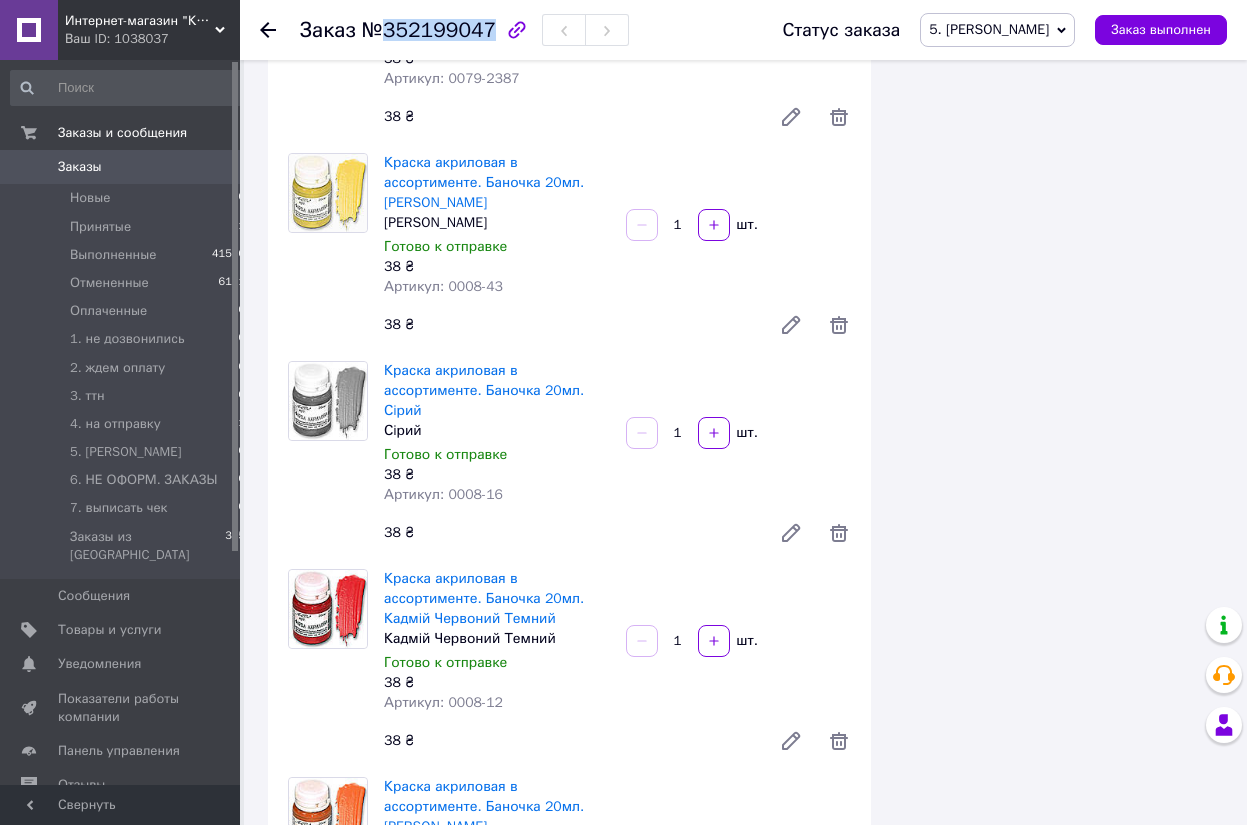 click on "Заказы" at bounding box center (121, 167) 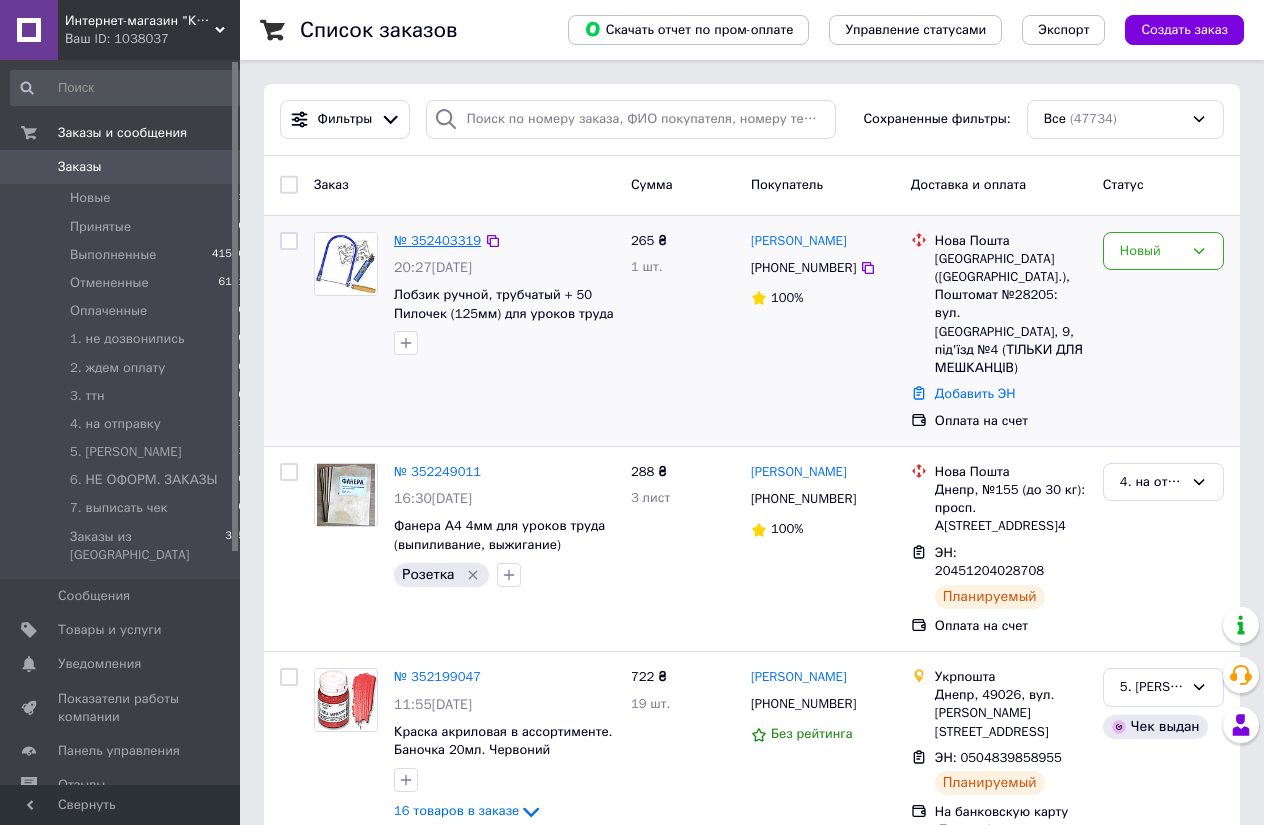 click on "№ 352403319" at bounding box center (437, 240) 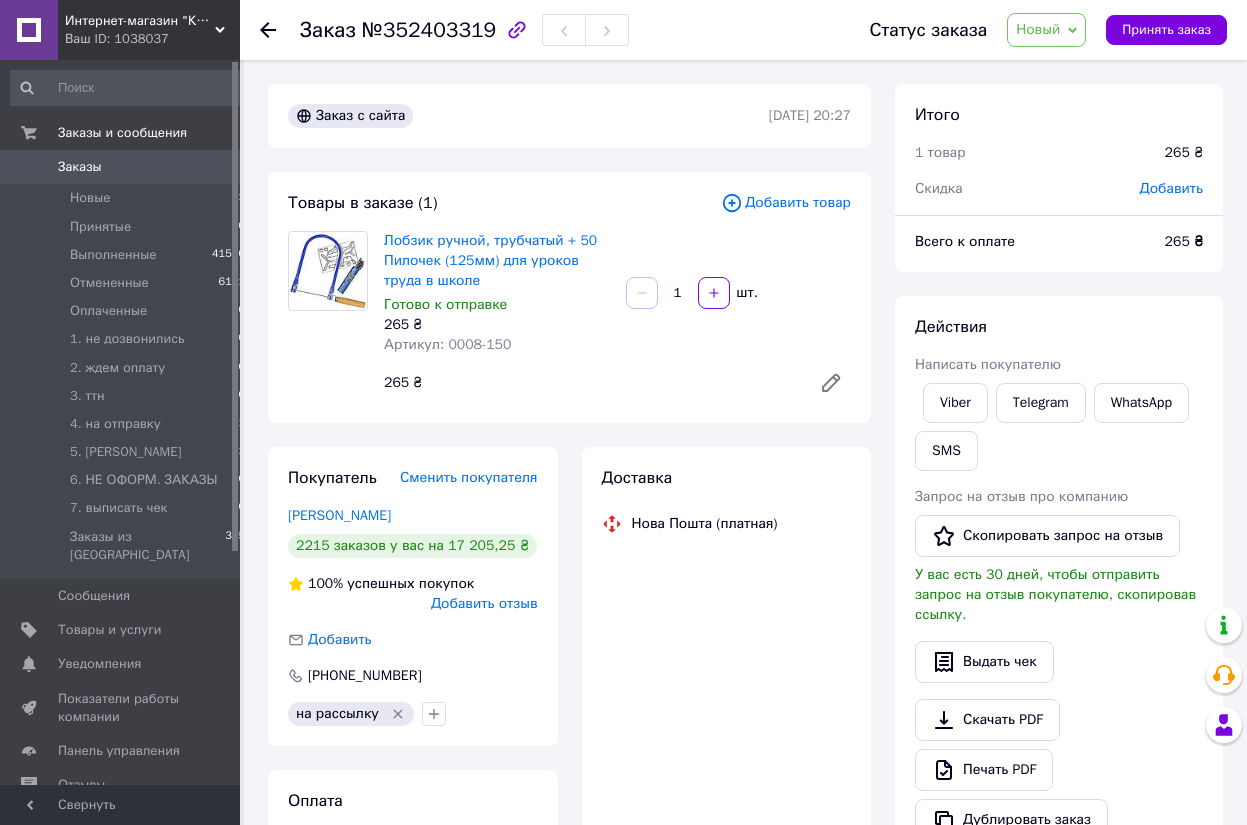 click on "Новый" at bounding box center [1046, 30] 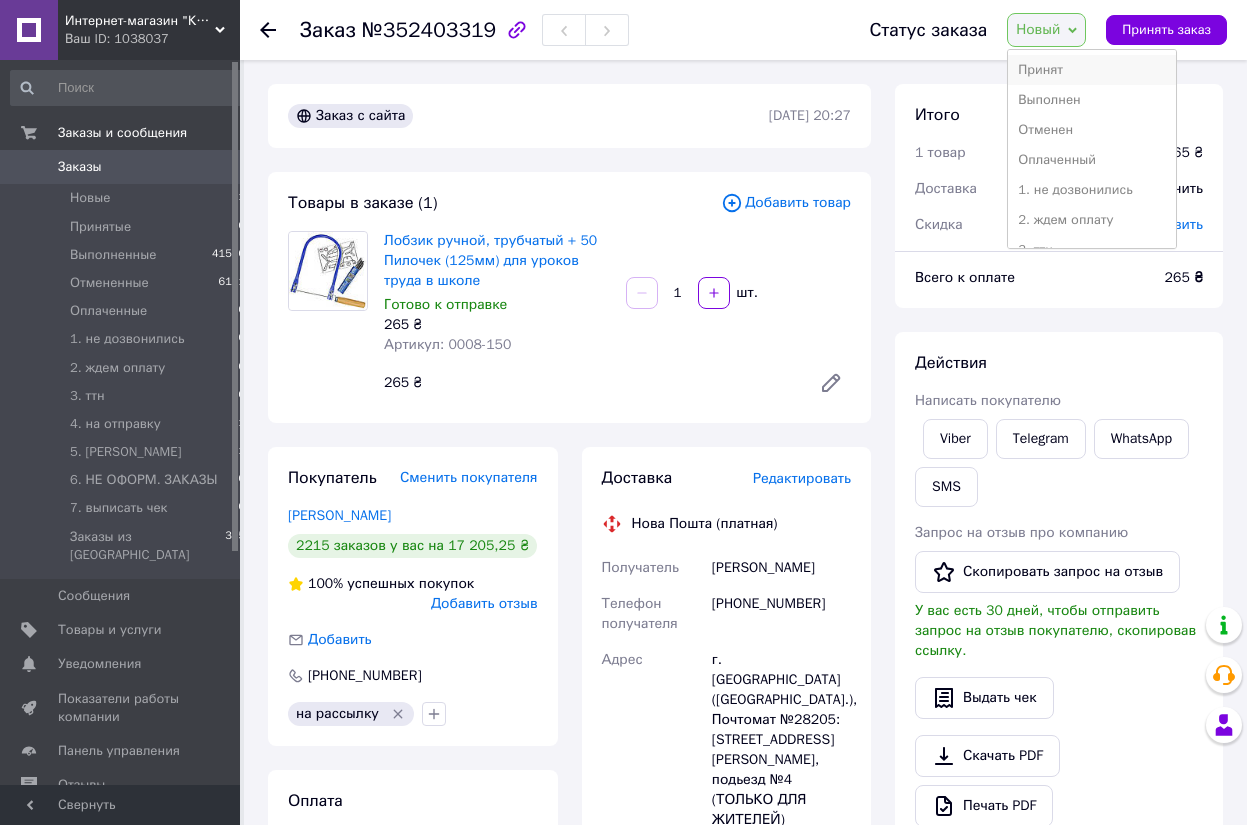 click on "Принят" at bounding box center [1091, 70] 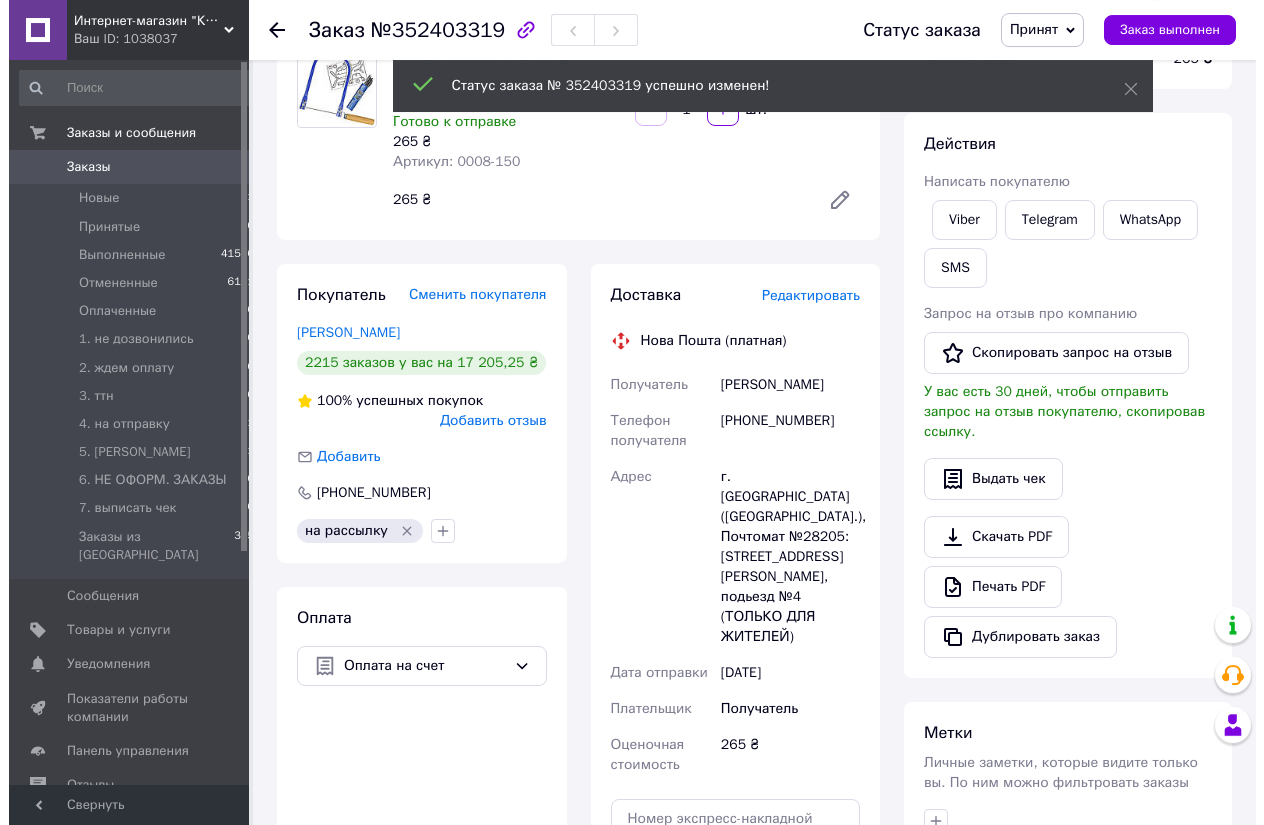 scroll, scrollTop: 204, scrollLeft: 0, axis: vertical 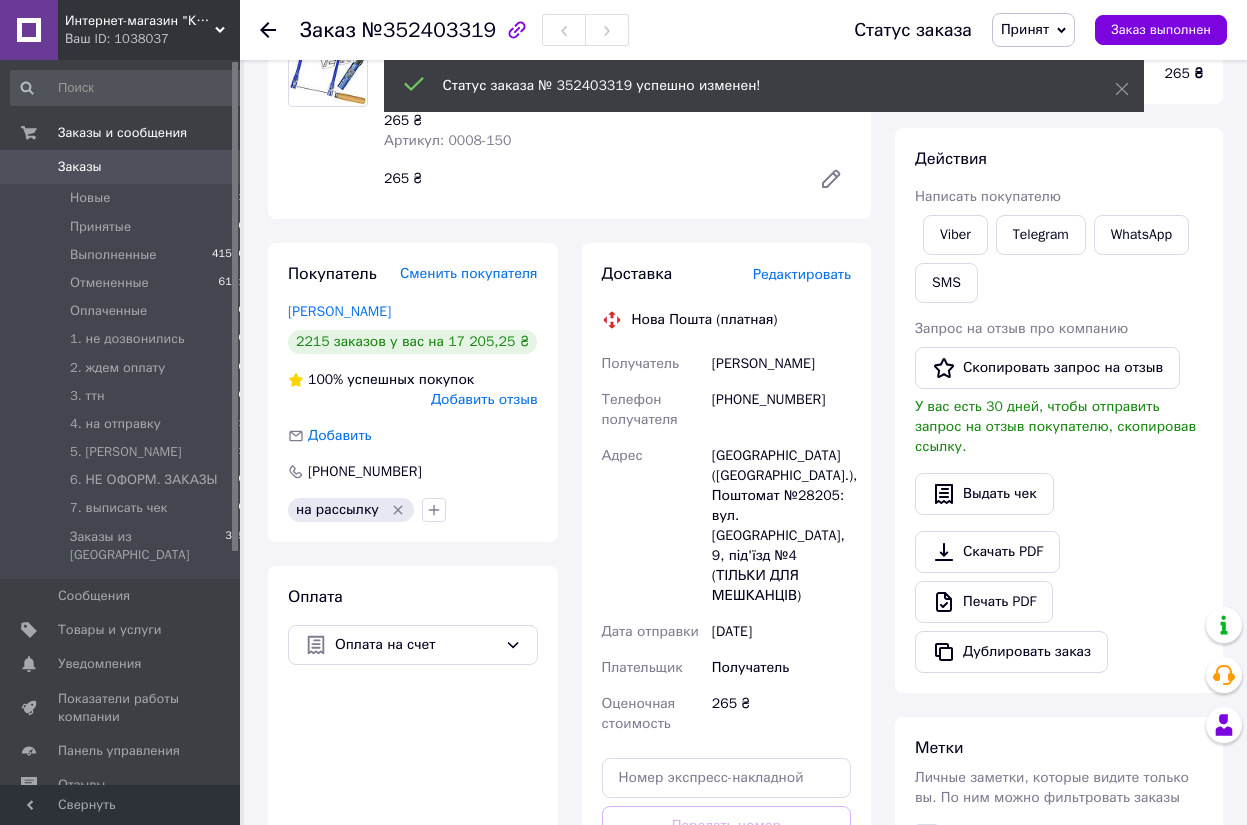 click on "Редактировать" at bounding box center [802, 274] 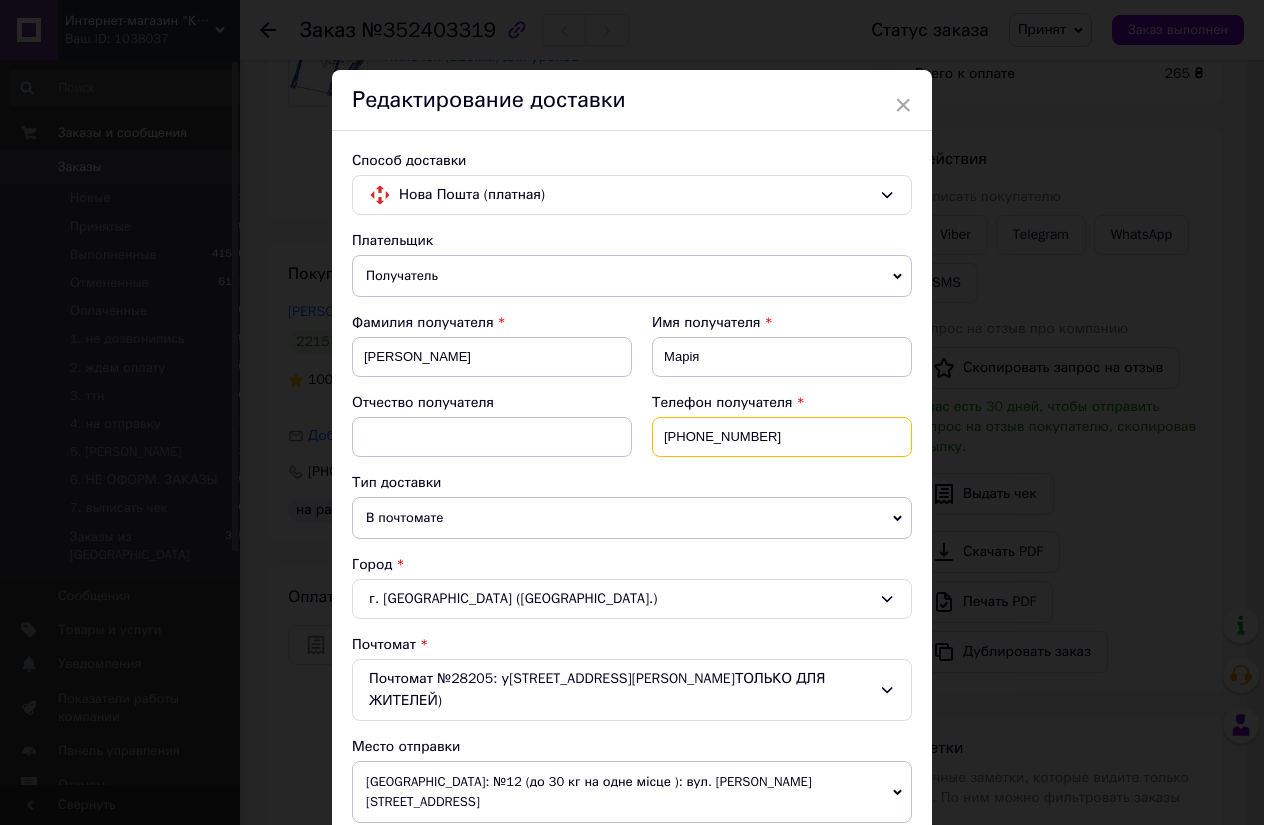 drag, startPoint x: 772, startPoint y: 443, endPoint x: 562, endPoint y: 422, distance: 211.0474 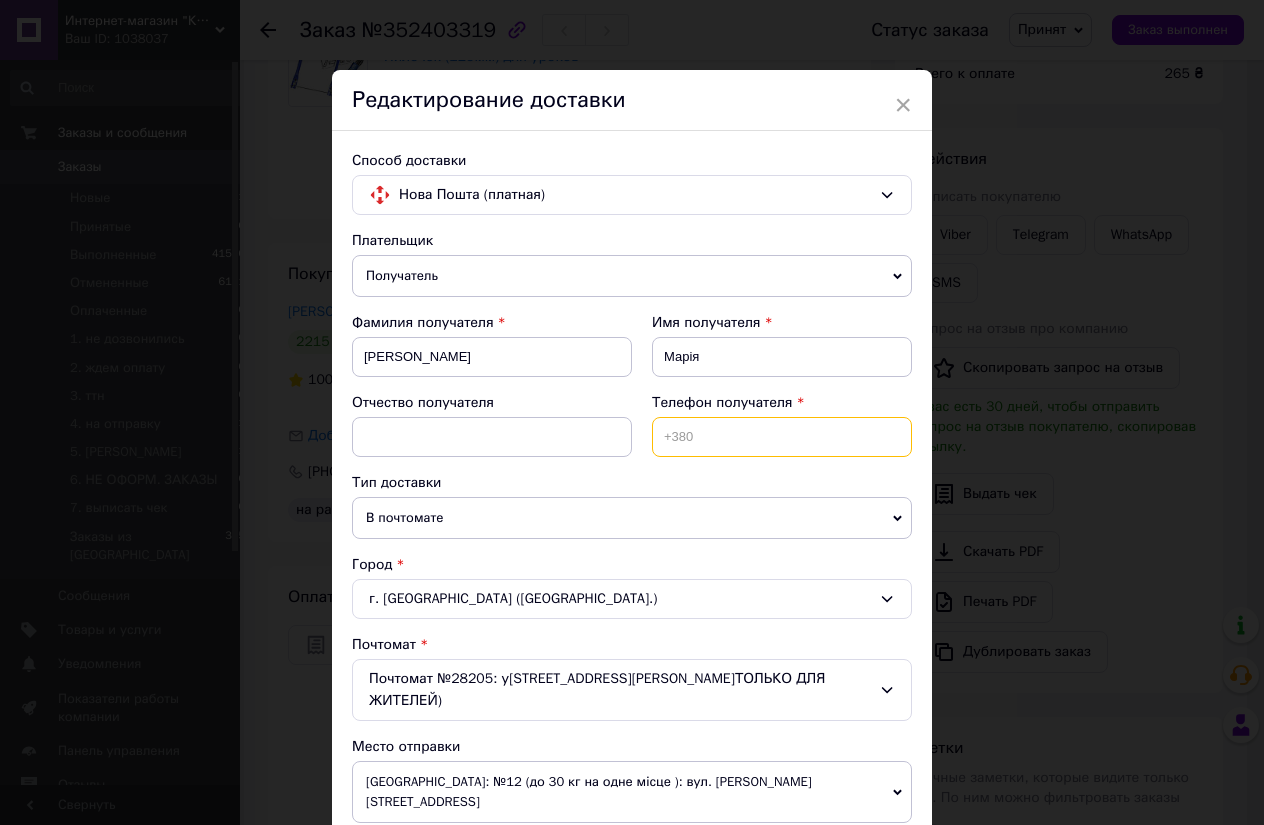 paste on "[PHONE_NUMBER]" 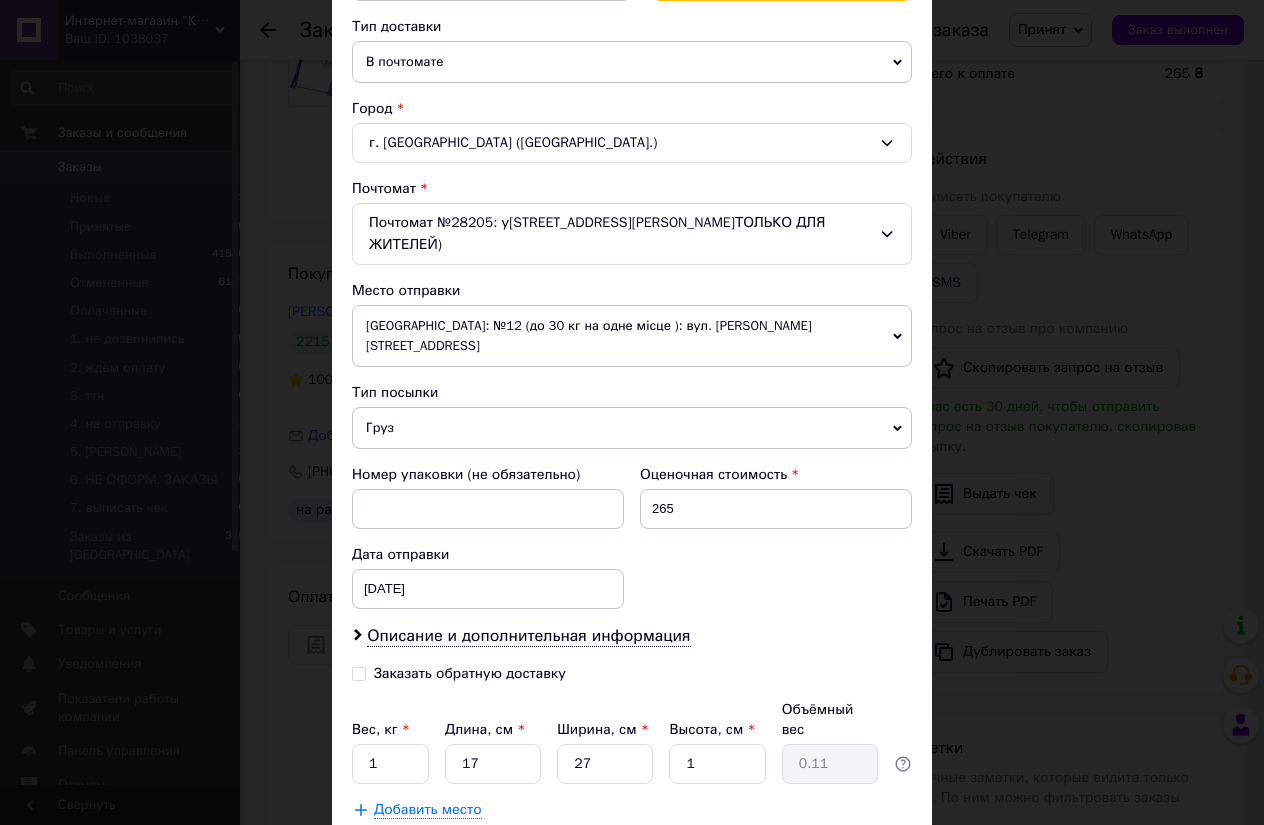 scroll, scrollTop: 539, scrollLeft: 0, axis: vertical 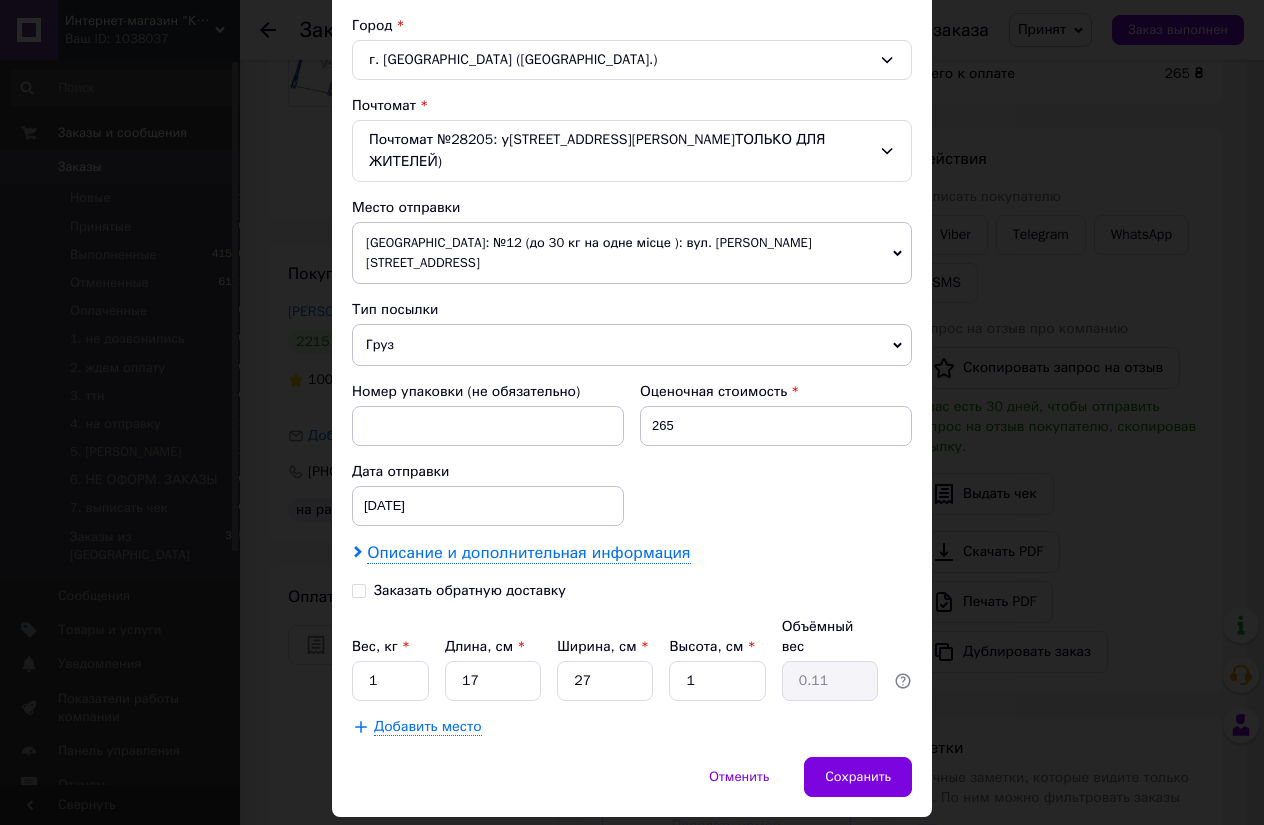 type on "[PHONE_NUMBER]" 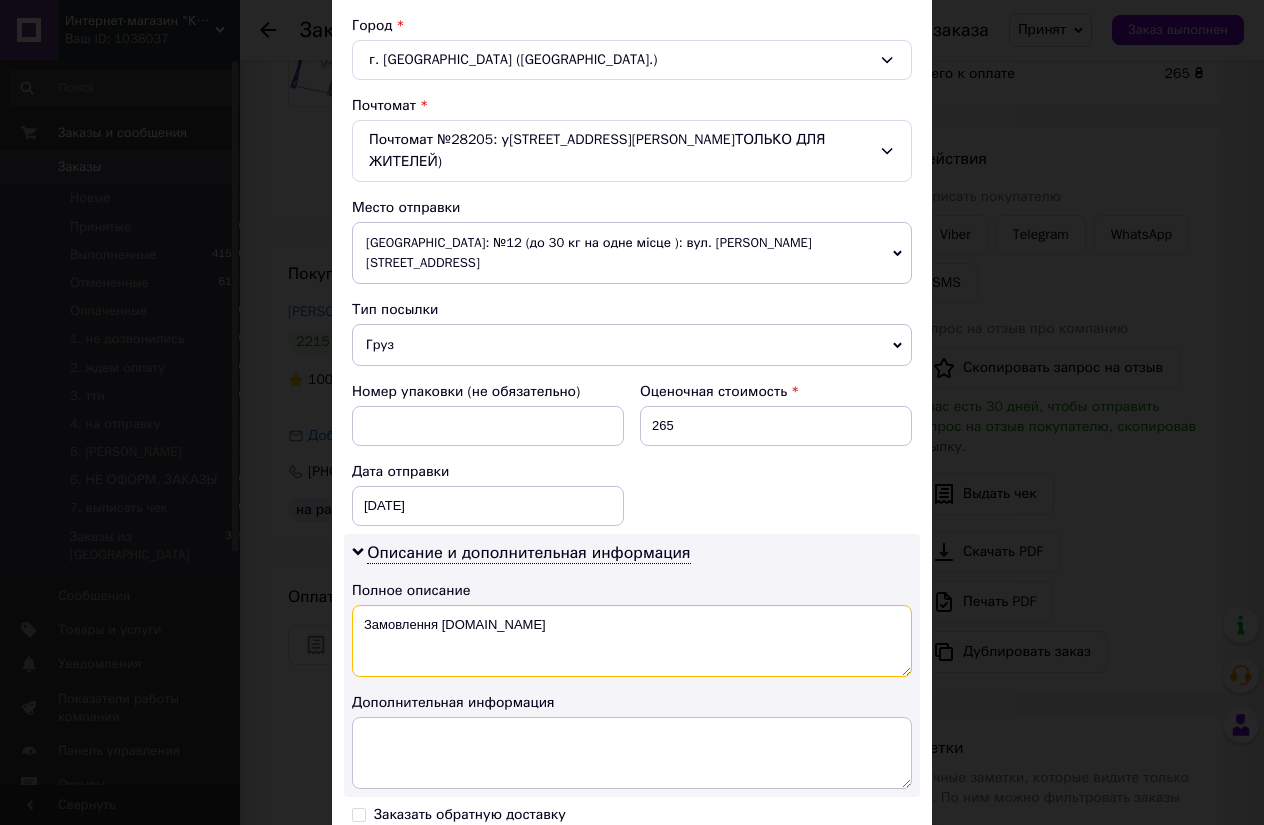 drag, startPoint x: 500, startPoint y: 590, endPoint x: 296, endPoint y: 529, distance: 212.92487 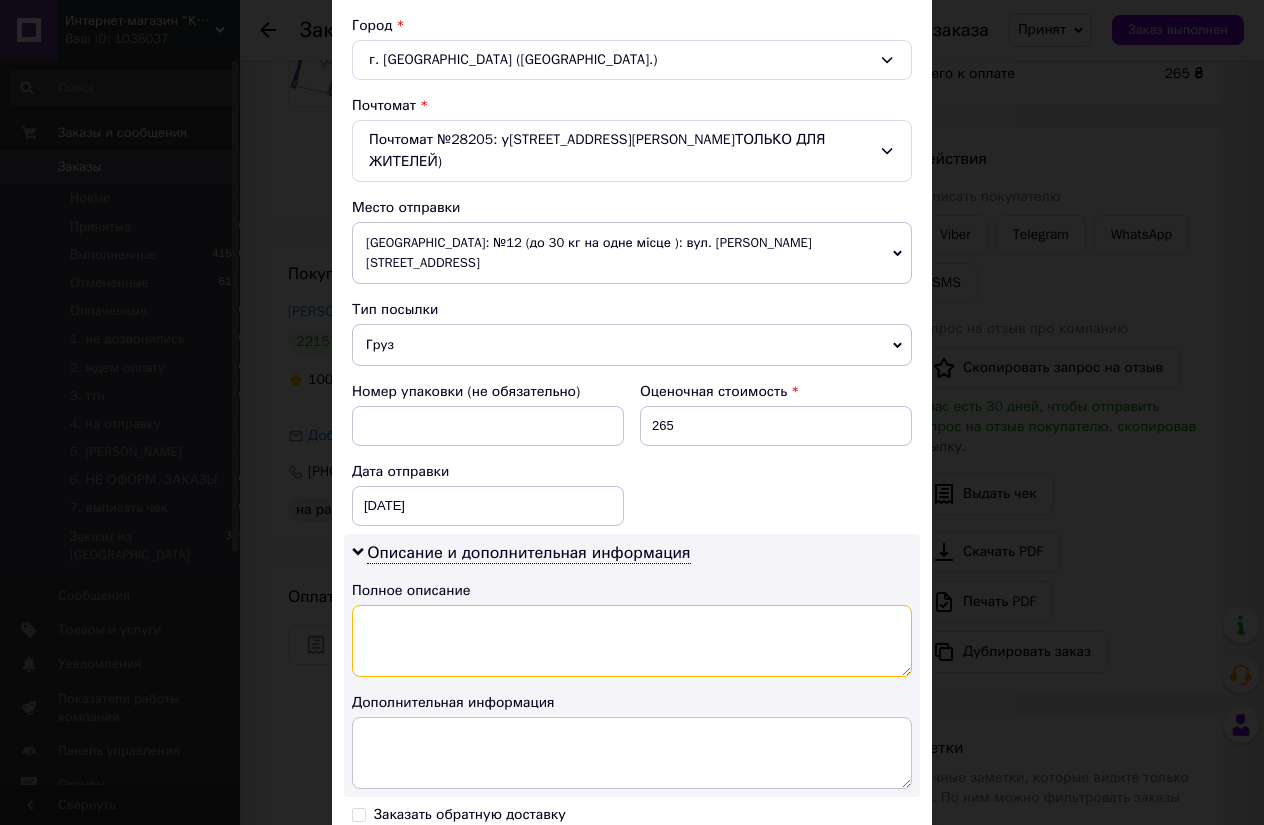 paste on "Замовлення з магазину: [DOMAIN_NAME] (Крамниця" 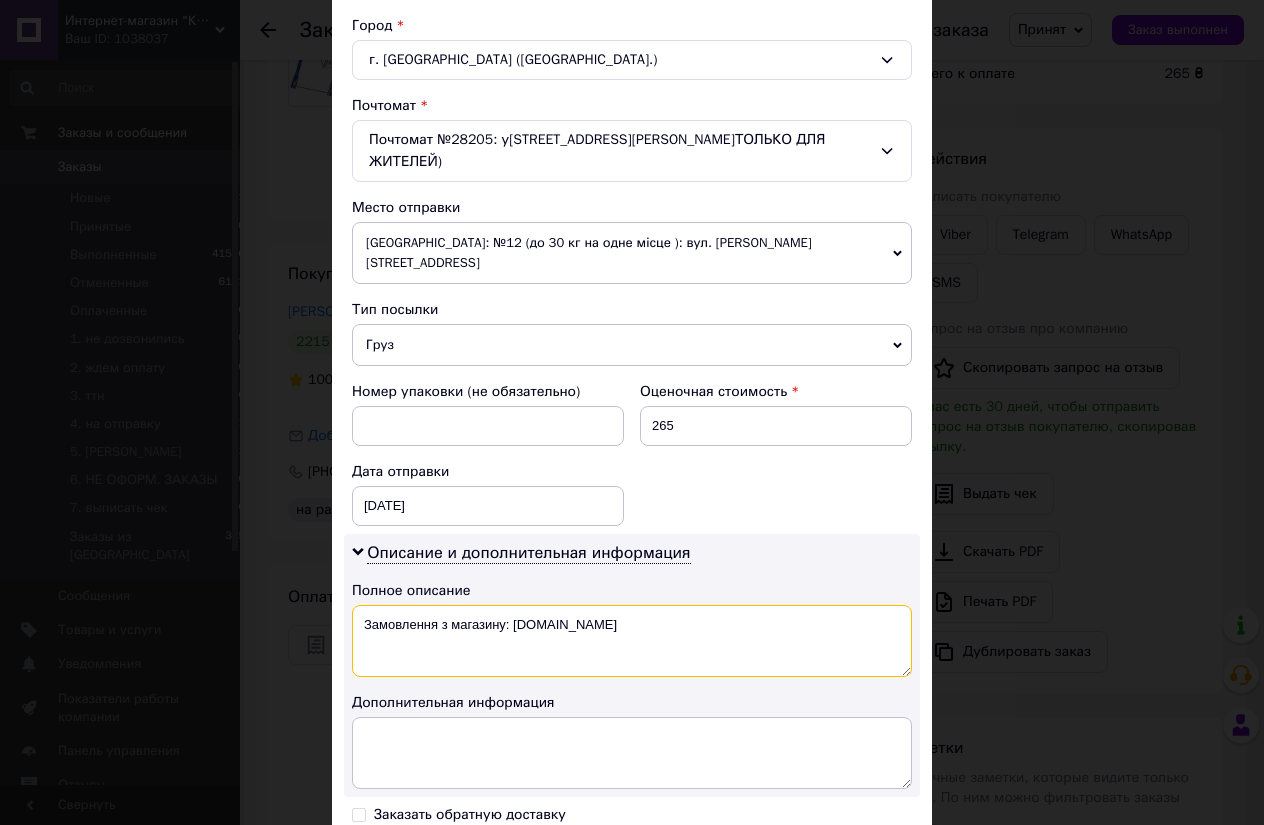 type on "Замовлення з магазину: [DOMAIN_NAME]" 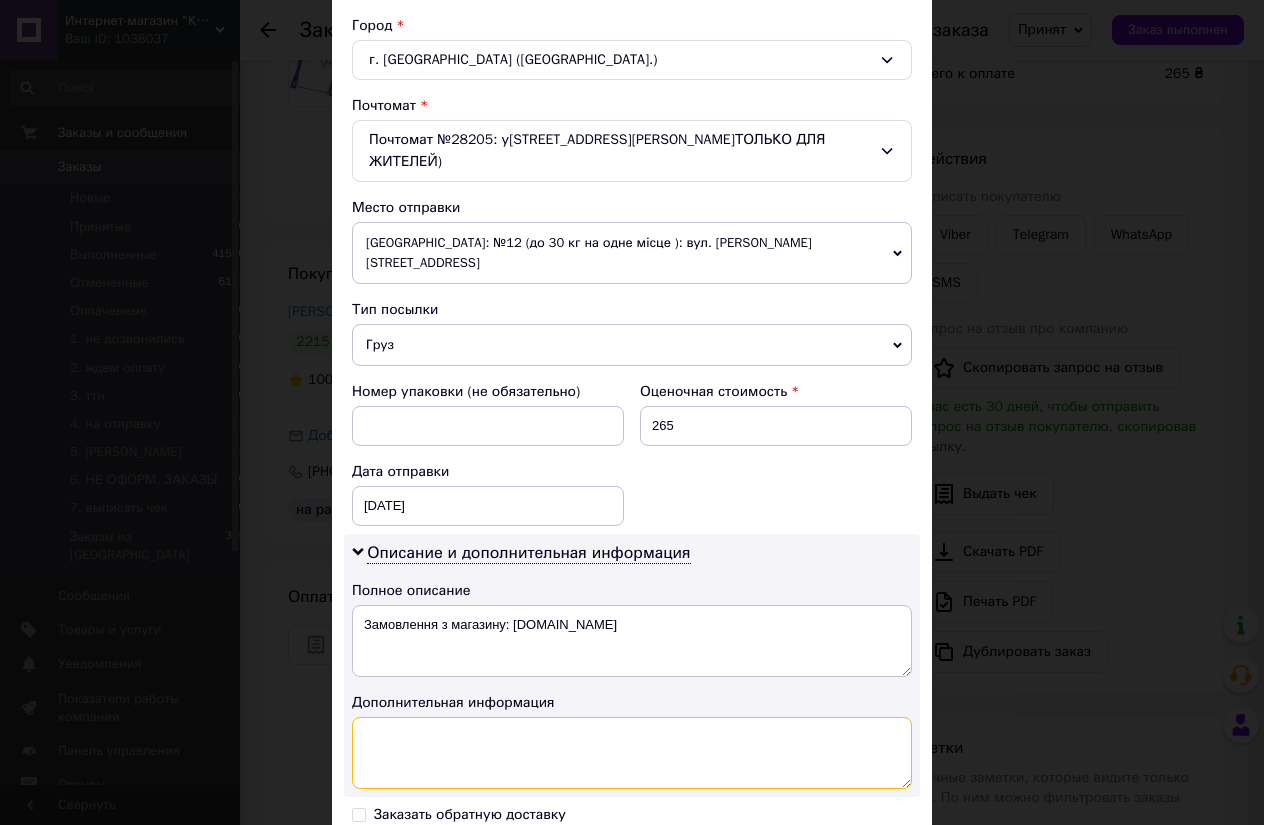 paste on "Замовлення з магазину: [DOMAIN_NAME] (Крамниця Творчості)" 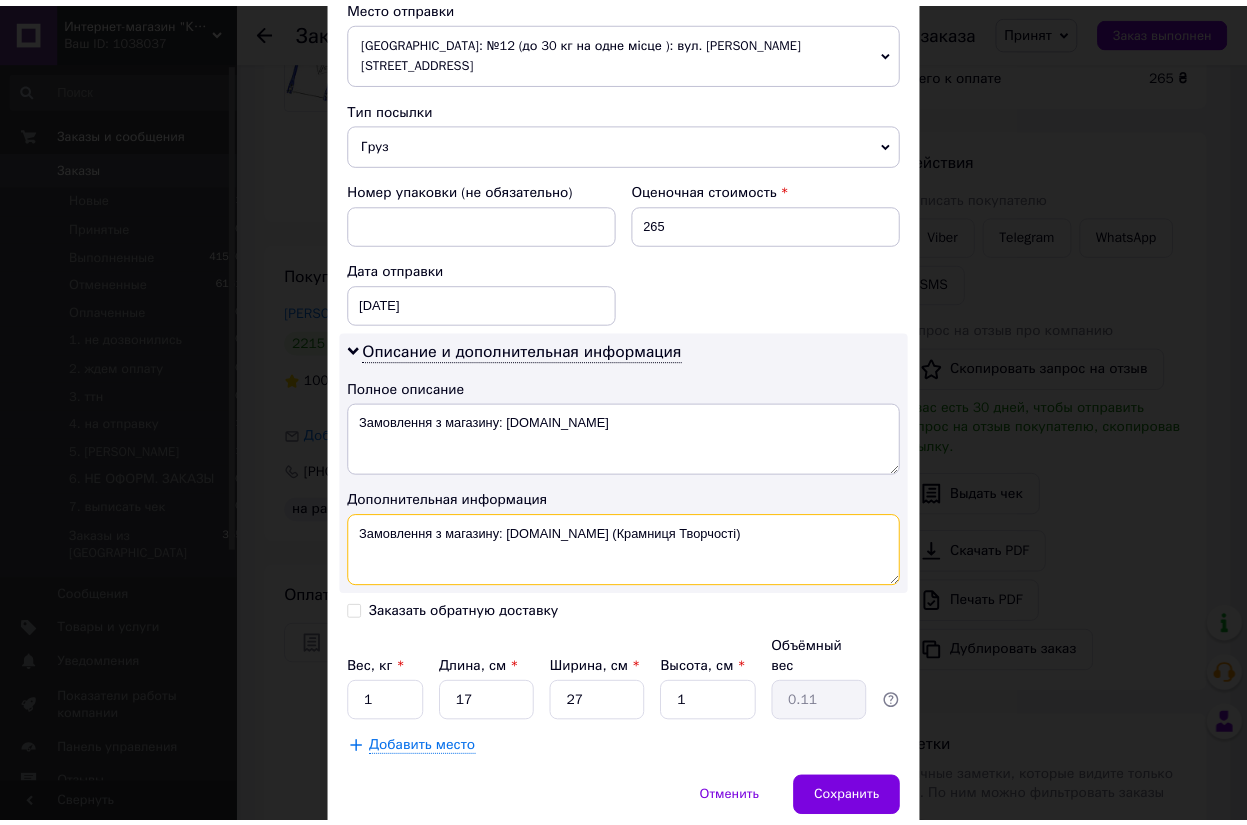 scroll, scrollTop: 763, scrollLeft: 0, axis: vertical 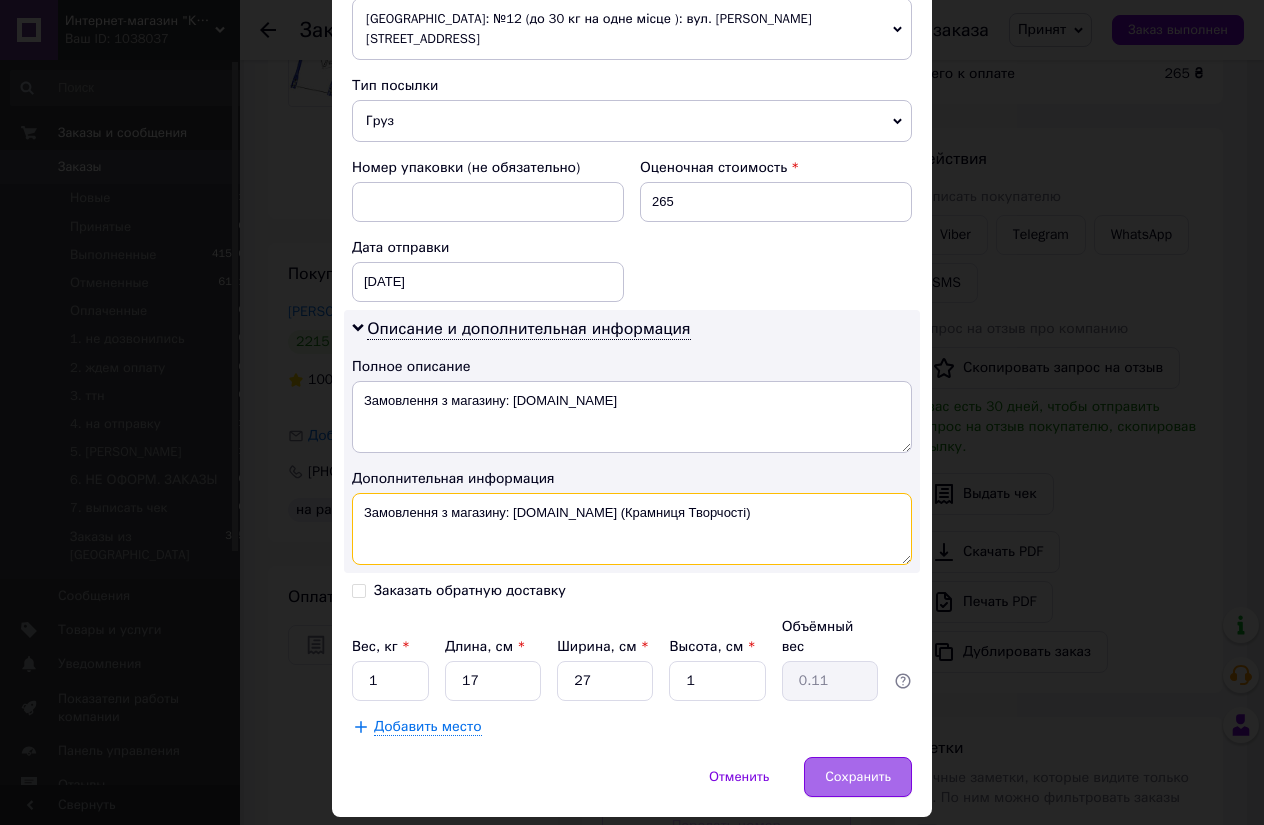 type on "Замовлення з магазину: [DOMAIN_NAME] (Крамниця Творчості)" 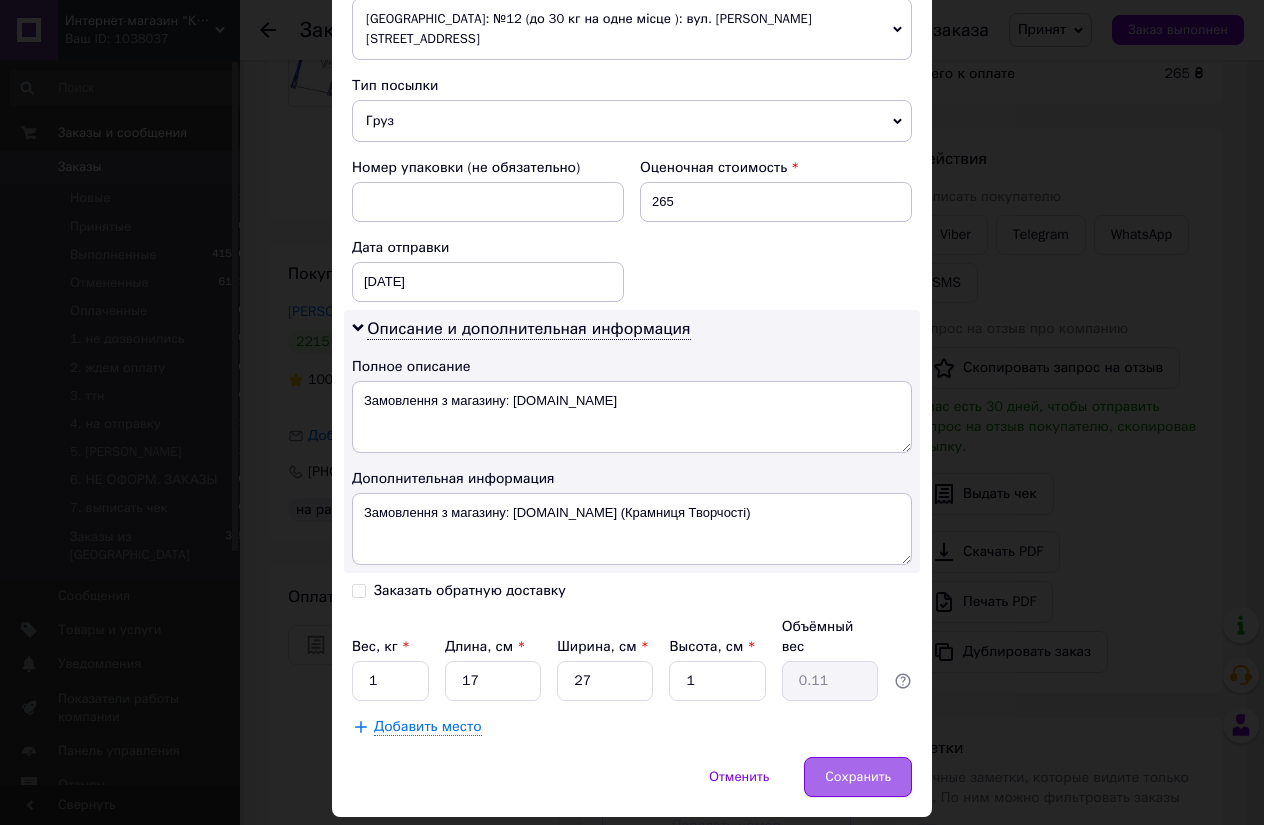 click on "Сохранить" at bounding box center (858, 777) 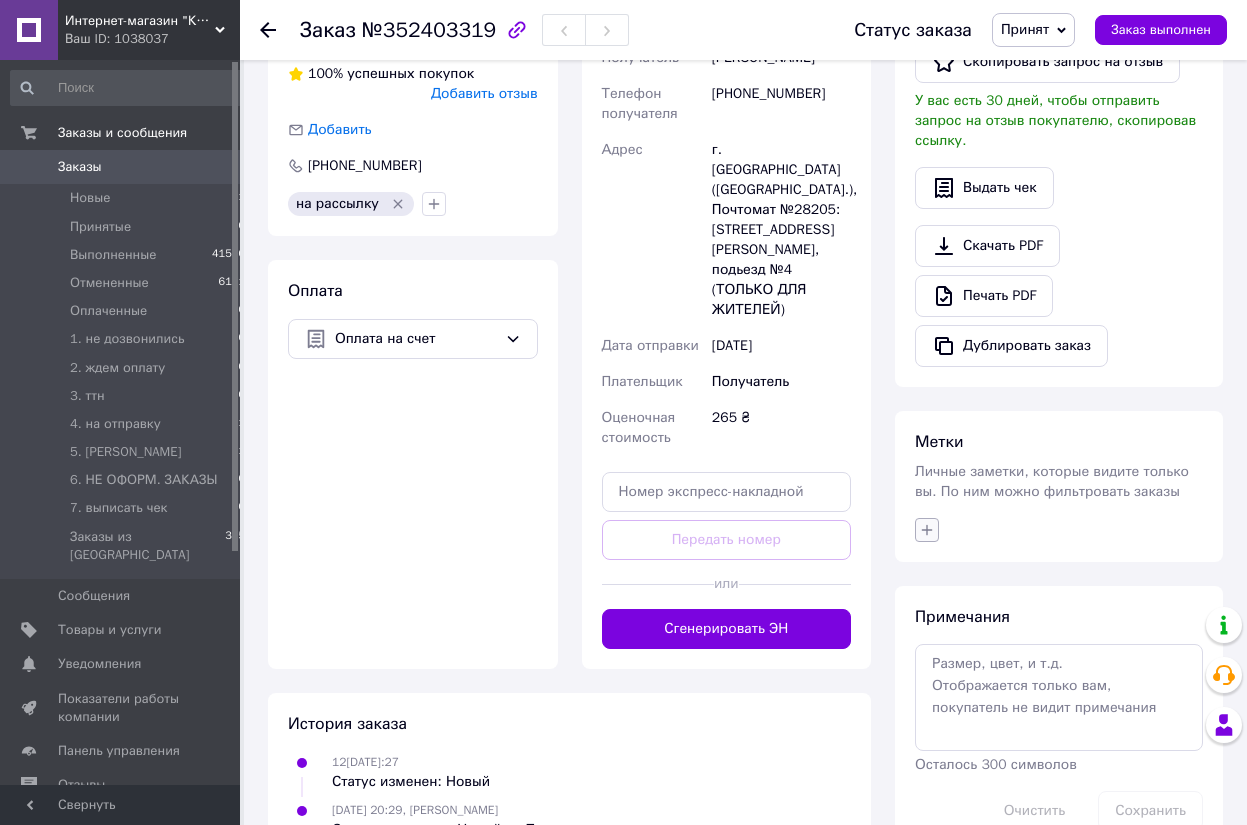 click at bounding box center [927, 530] 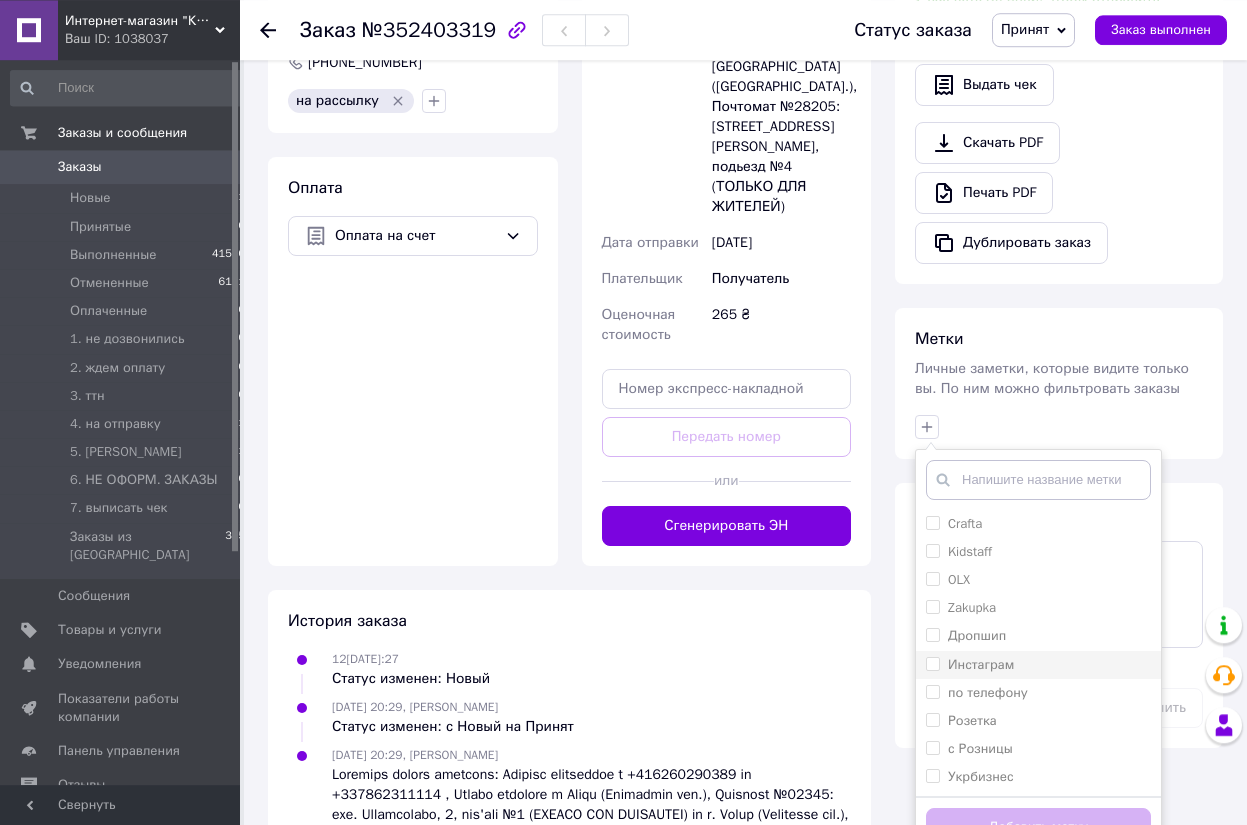 scroll, scrollTop: 714, scrollLeft: 0, axis: vertical 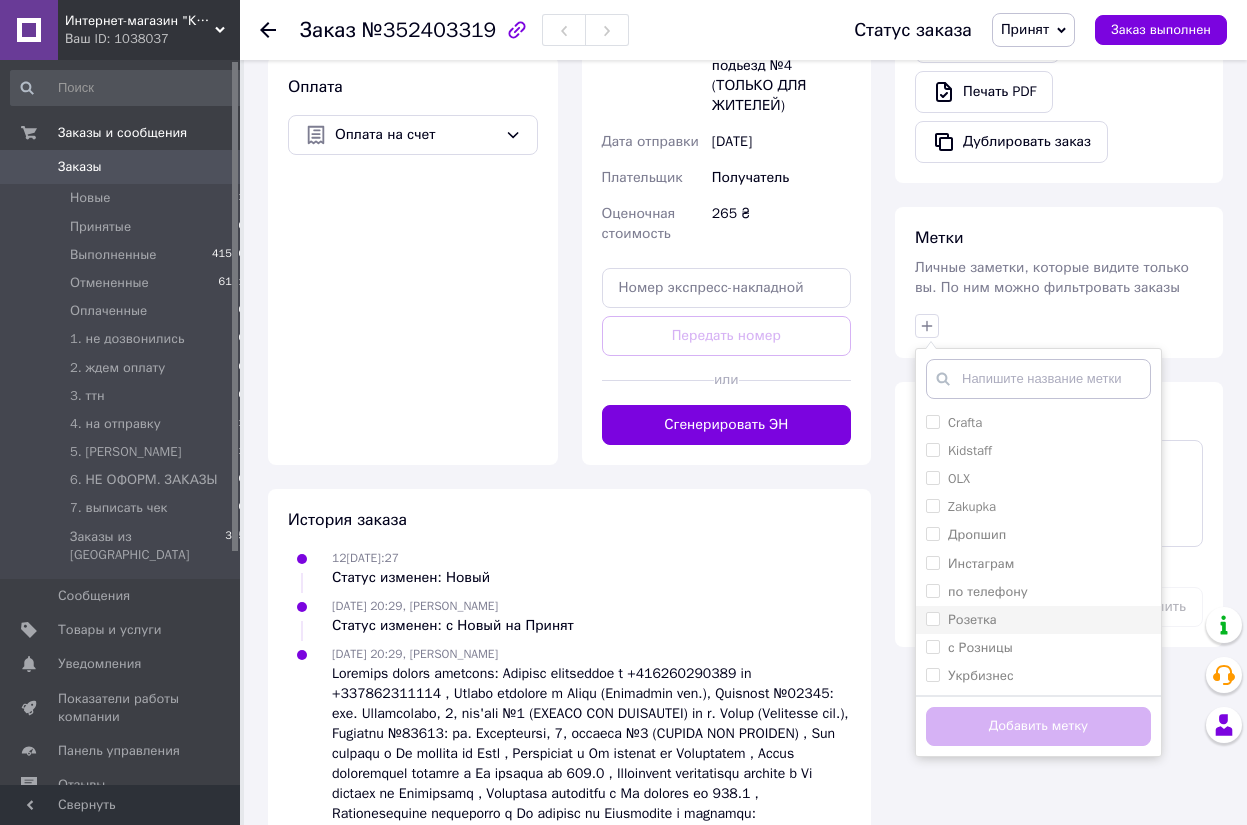 click on "Розетка" at bounding box center (1038, 620) 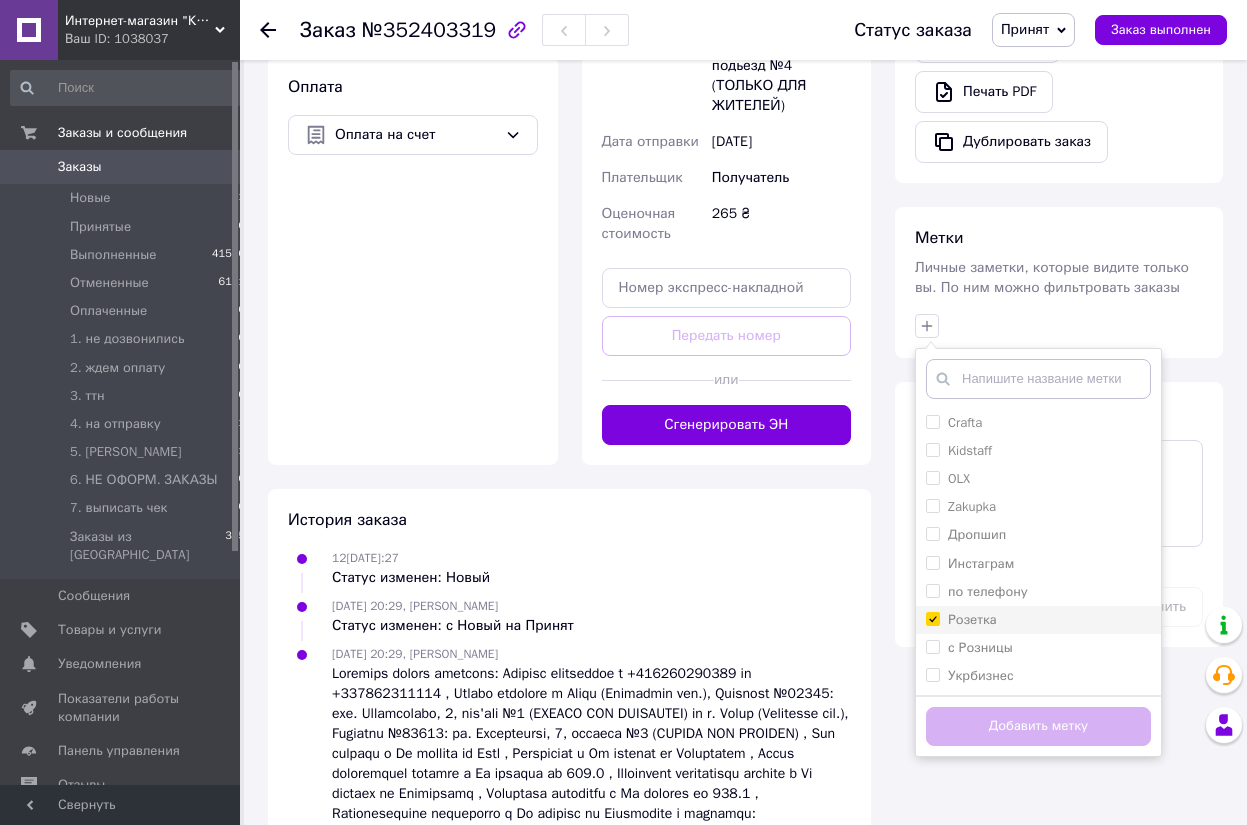 checkbox on "true" 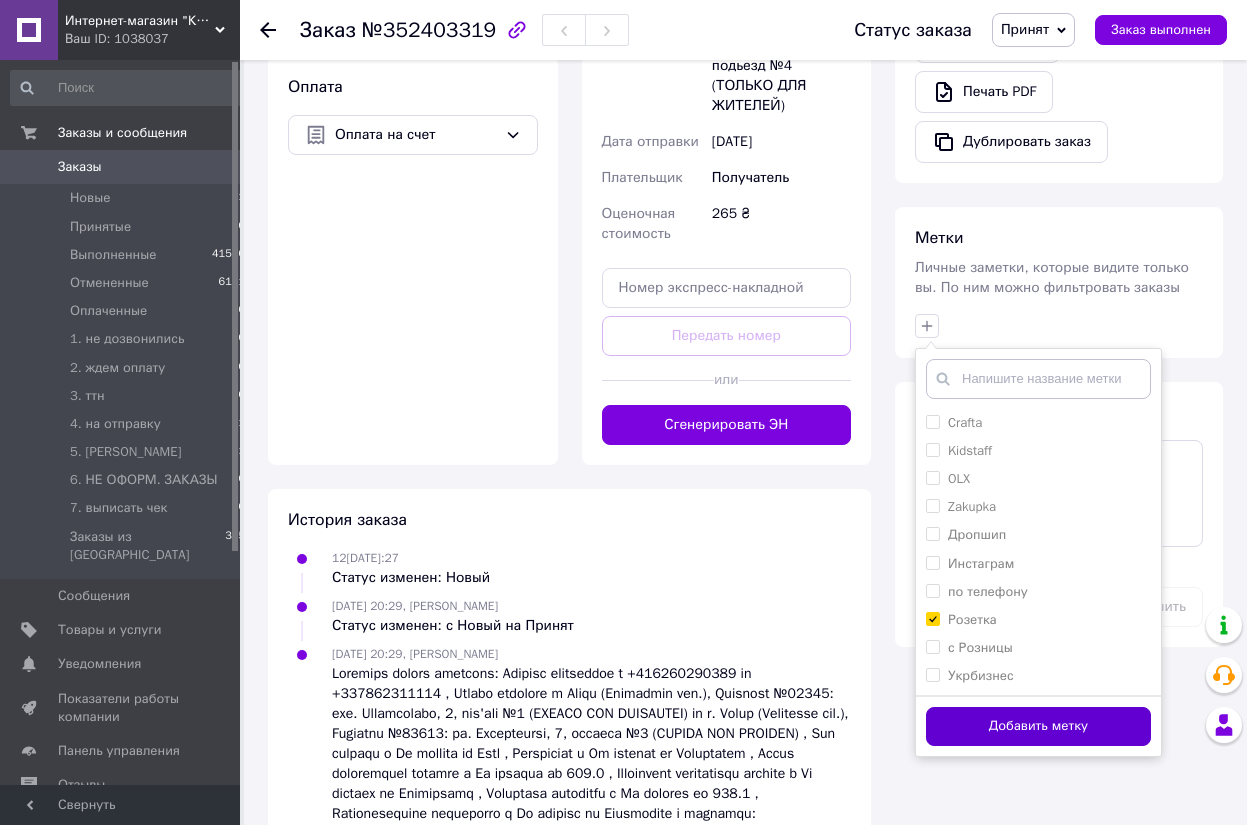 click on "Добавить метку" at bounding box center [1038, 726] 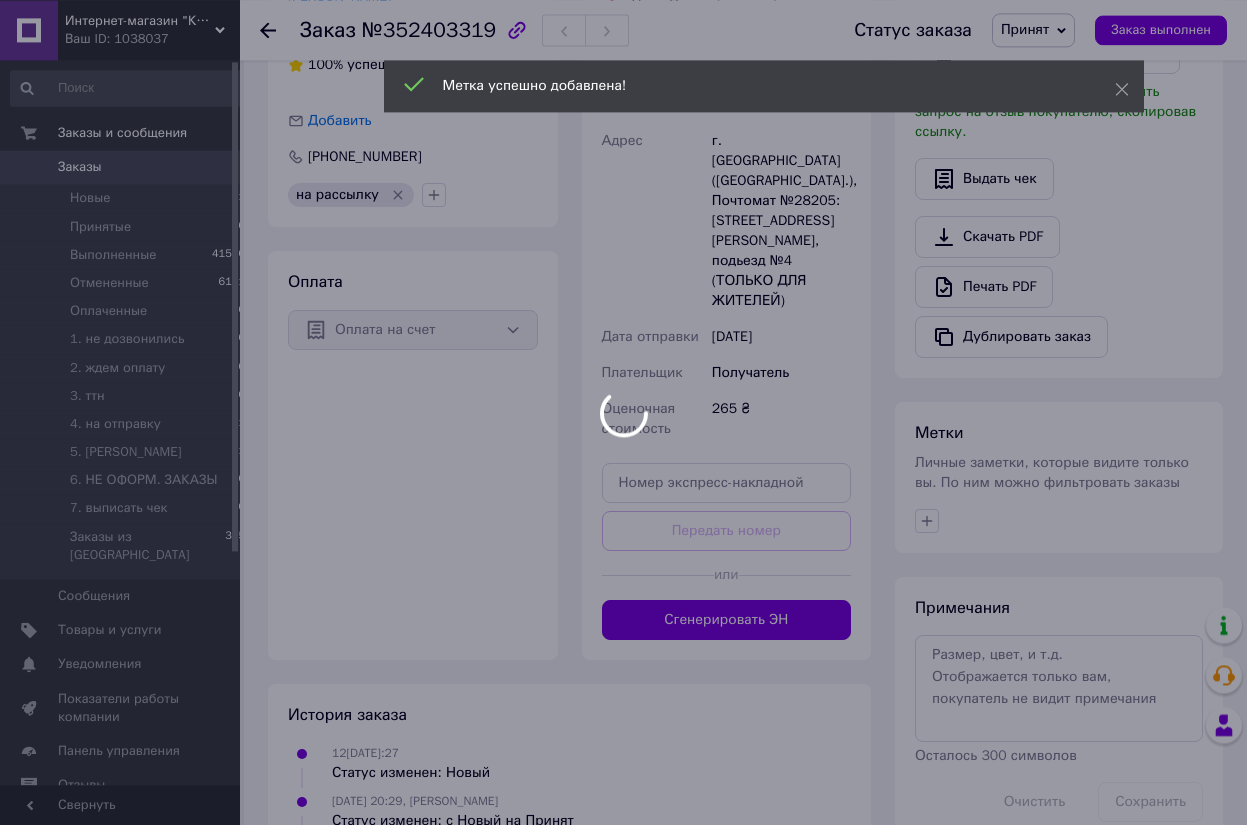 scroll, scrollTop: 510, scrollLeft: 0, axis: vertical 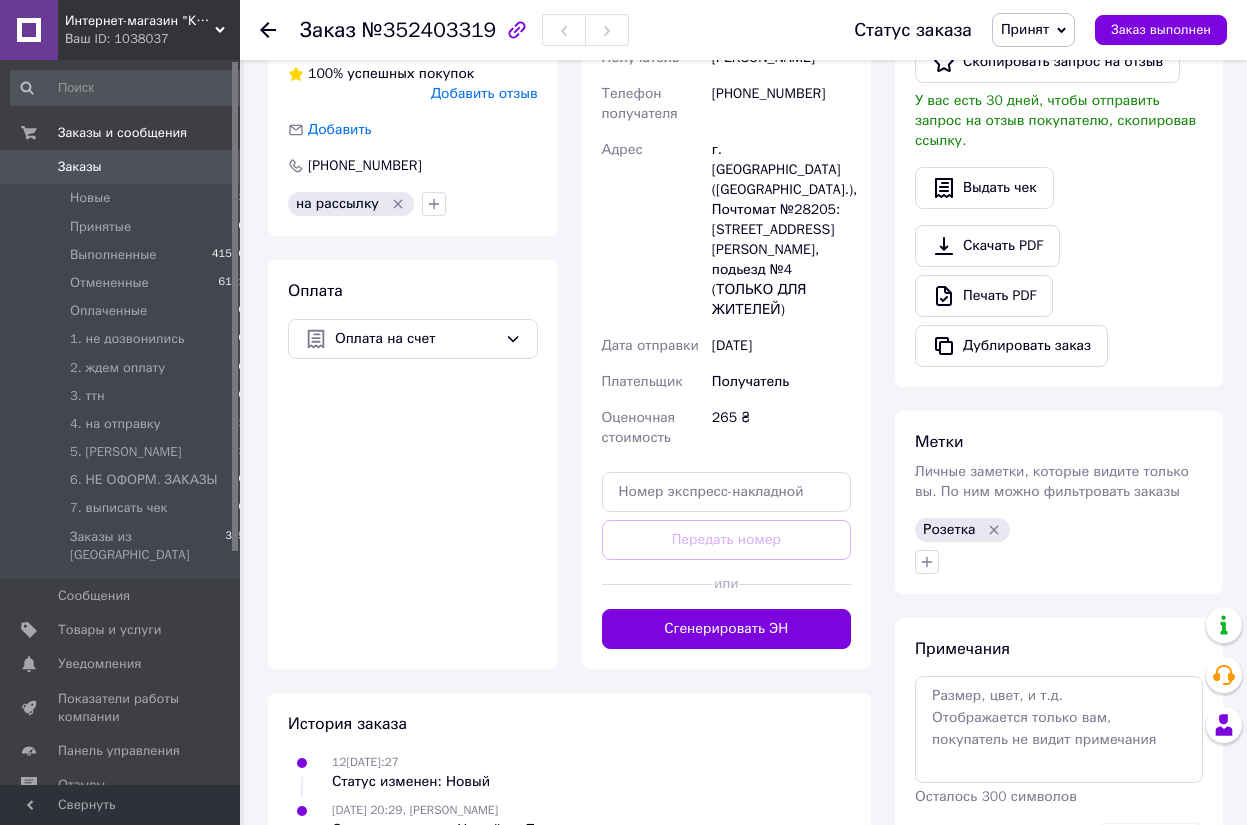 click on "Итого 1 товар 265 ₴ Доставка Необходимо уточнить Скидка Добавить Всего к оплате 265 ₴ Действия Написать покупателю Viber Telegram WhatsApp SMS Запрос на отзыв про компанию   Скопировать запрос на отзыв У вас есть 30 дней, чтобы отправить запрос на отзыв покупателю, скопировав ссылку.   Выдать чек   Скачать PDF   Печать PDF   Дублировать заказ Метки Личные заметки, которые видите только вы. По ним можно фильтровать заказы Розетка   Примечания Осталось 300 символов Очистить Сохранить" at bounding box center (1059, 375) 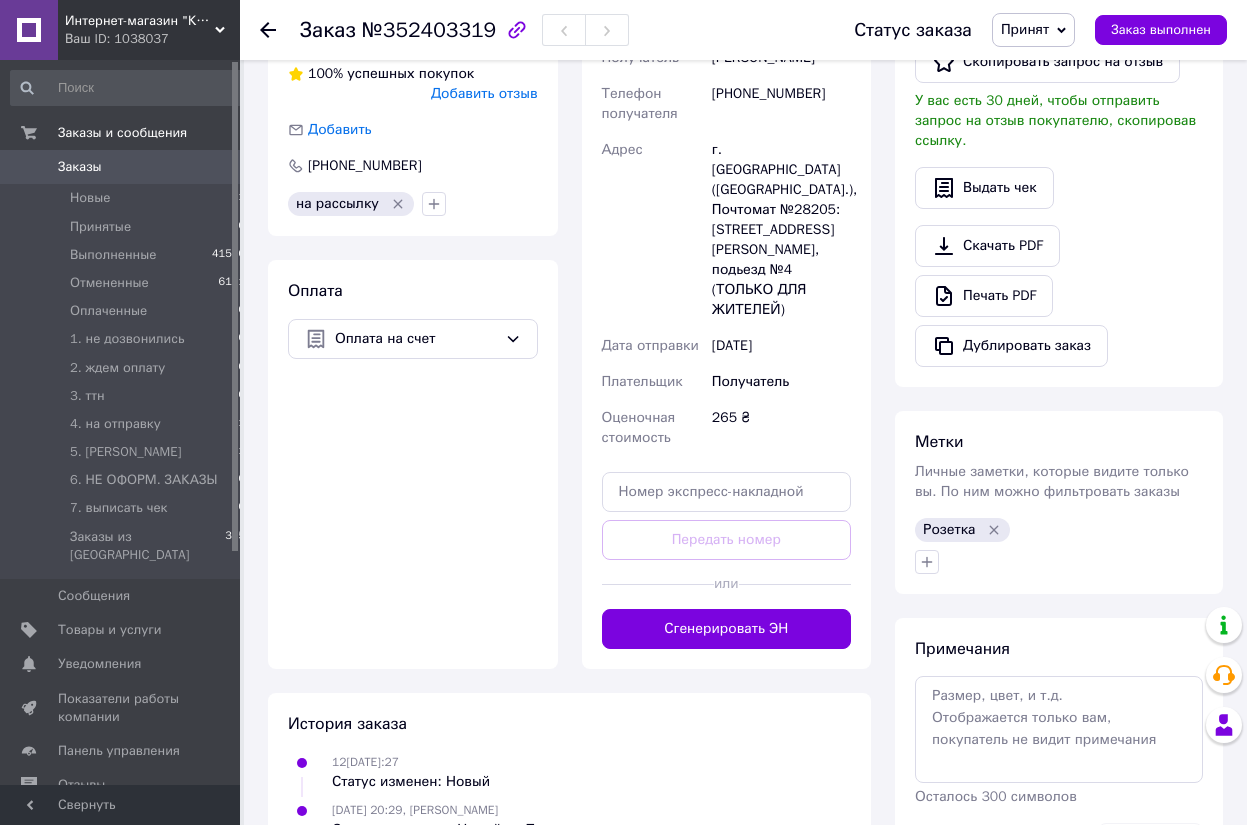 click on "Итого 1 товар 265 ₴ Доставка Необходимо уточнить Скидка Добавить Всего к оплате 265 ₴ Действия Написать покупателю Viber Telegram WhatsApp SMS Запрос на отзыв про компанию   Скопировать запрос на отзыв У вас есть 30 дней, чтобы отправить запрос на отзыв покупателю, скопировав ссылку.   Выдать чек   Скачать PDF   Печать PDF   Дублировать заказ Метки Личные заметки, которые видите только вы. По ним можно фильтровать заказы Розетка   Примечания Осталось 300 символов Очистить Сохранить" at bounding box center (1059, 375) 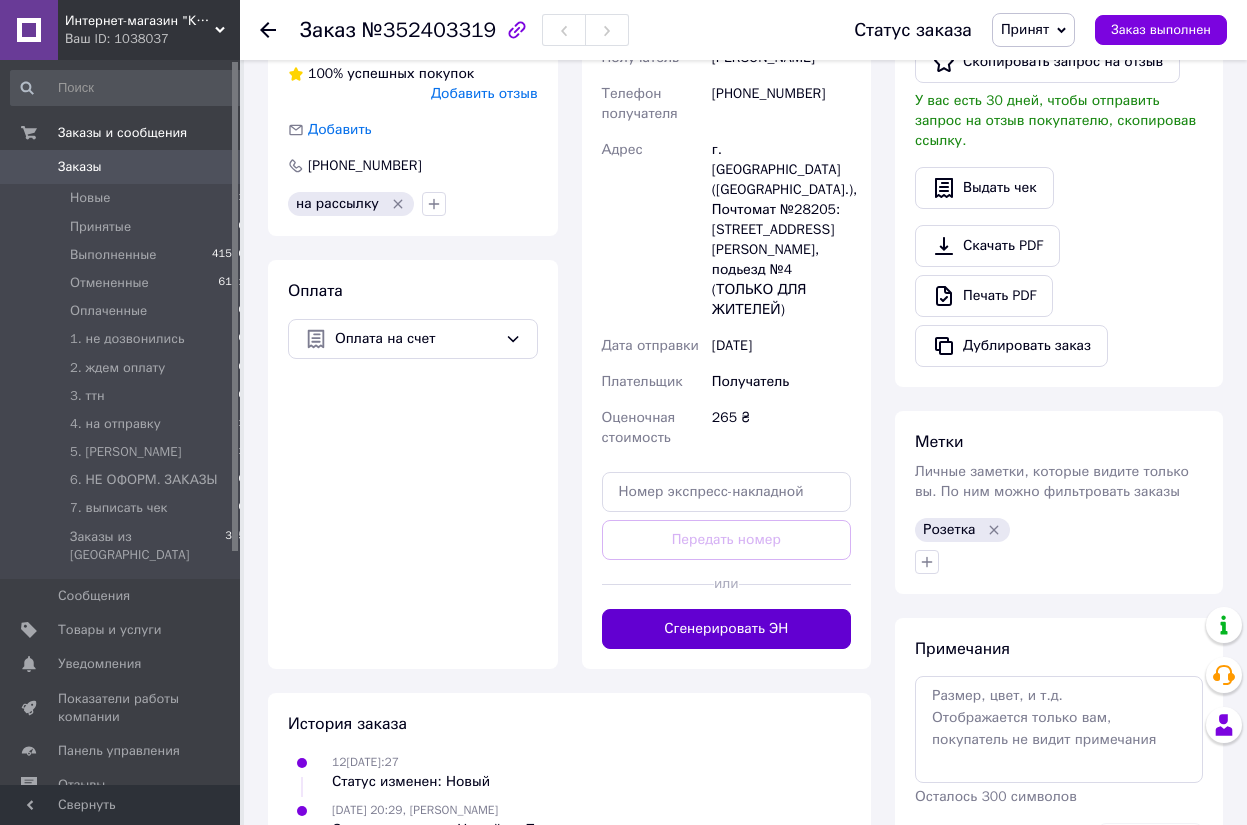click on "Сгенерировать ЭН" at bounding box center (727, 629) 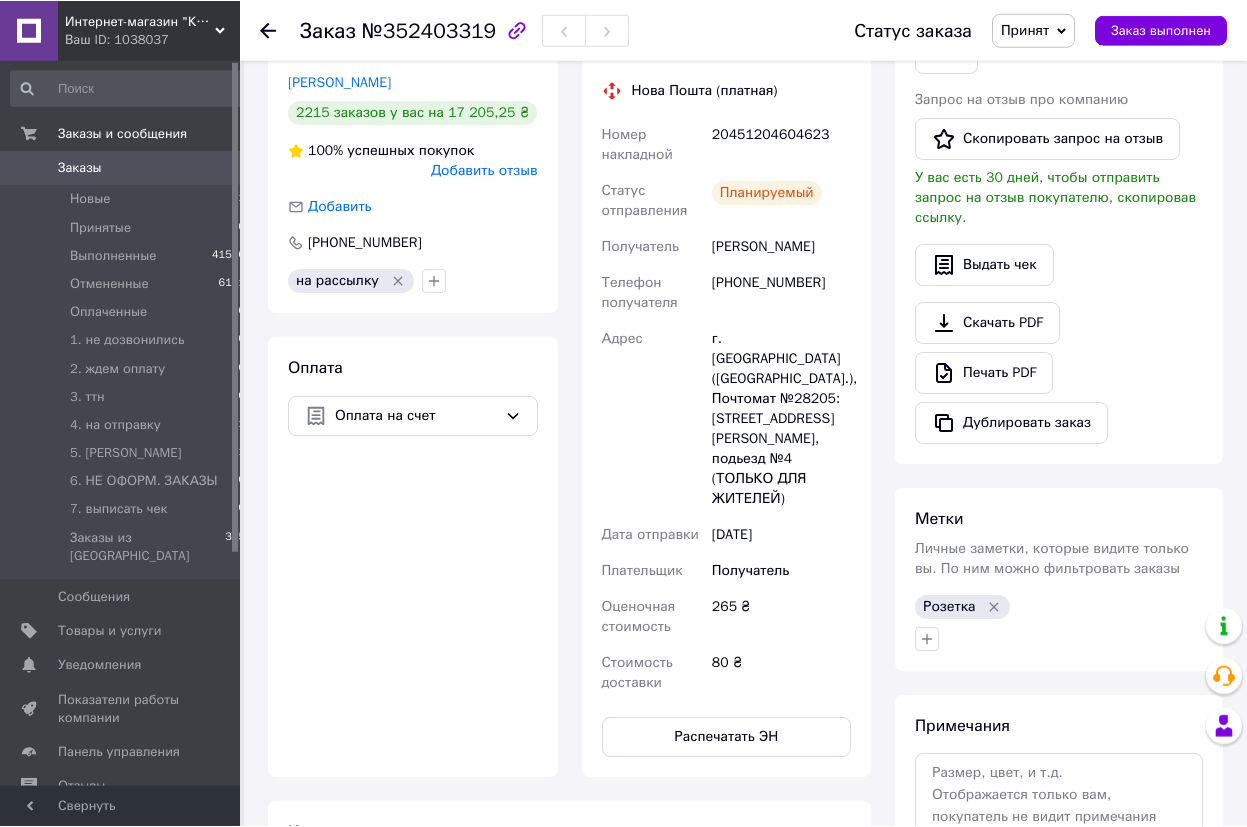 scroll, scrollTop: 306, scrollLeft: 0, axis: vertical 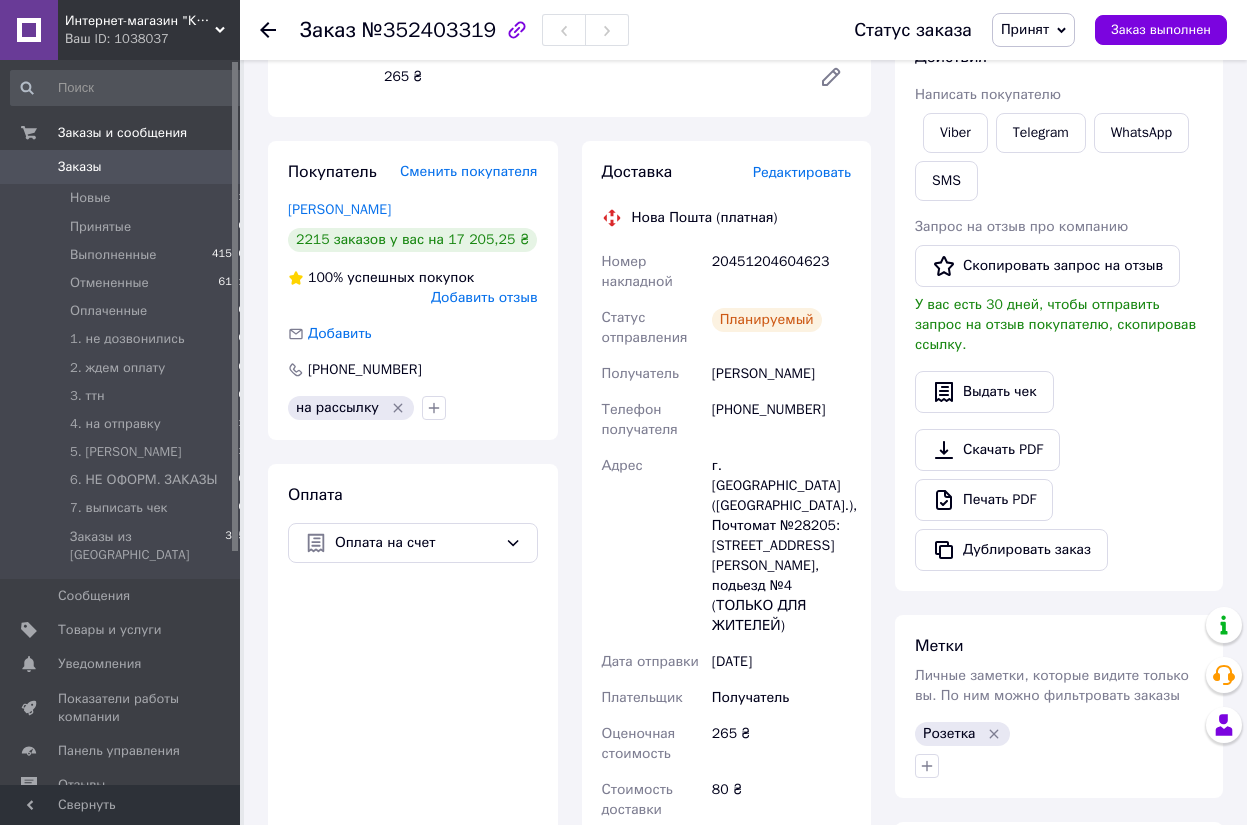 click on "20451204604623" at bounding box center [781, 272] 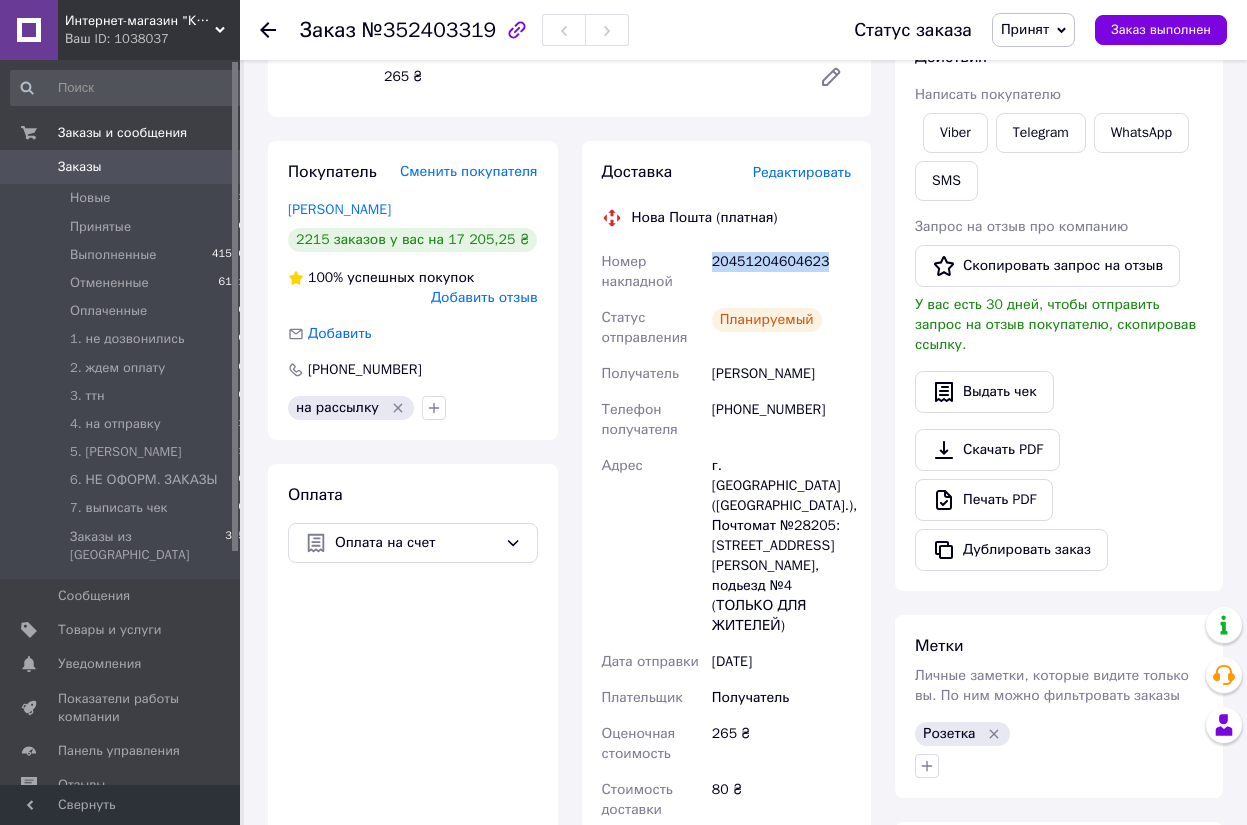 click on "20451204604623" at bounding box center [781, 272] 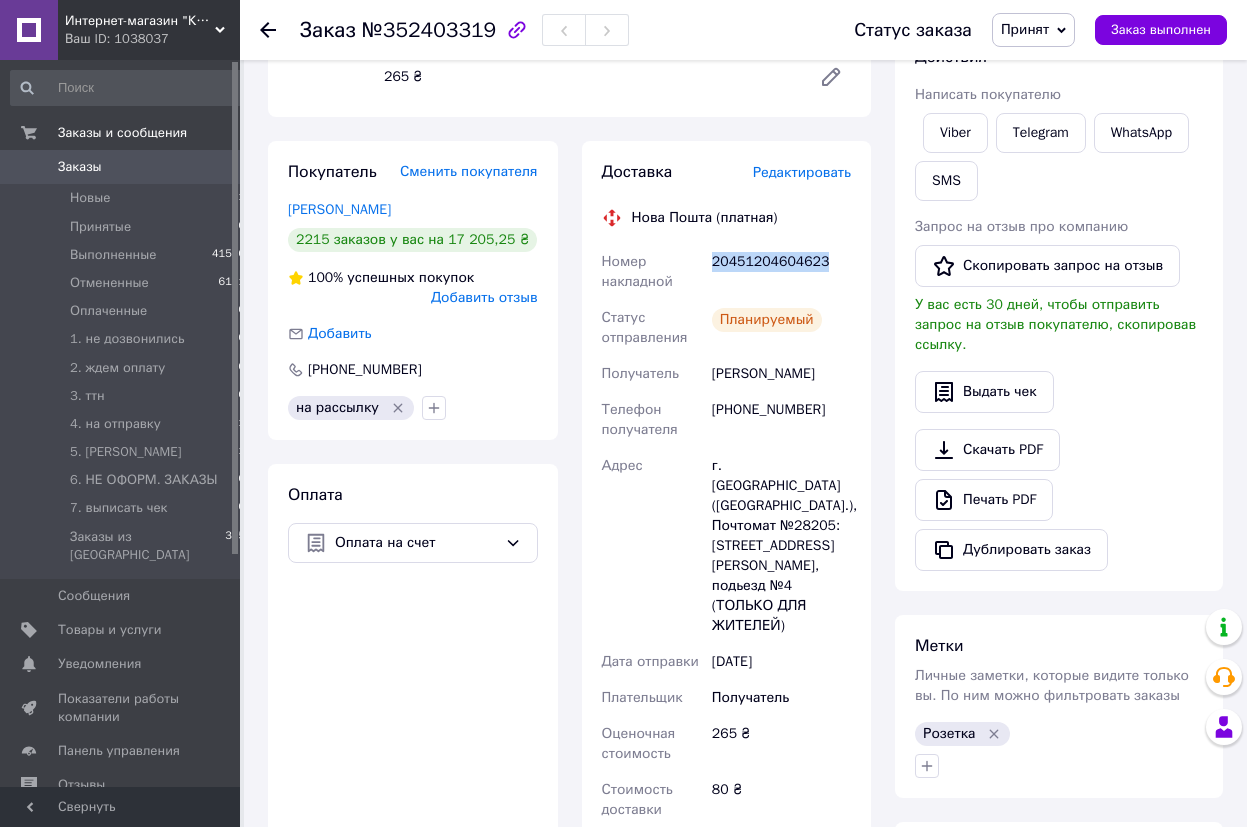 click on "Принят" at bounding box center [1025, 29] 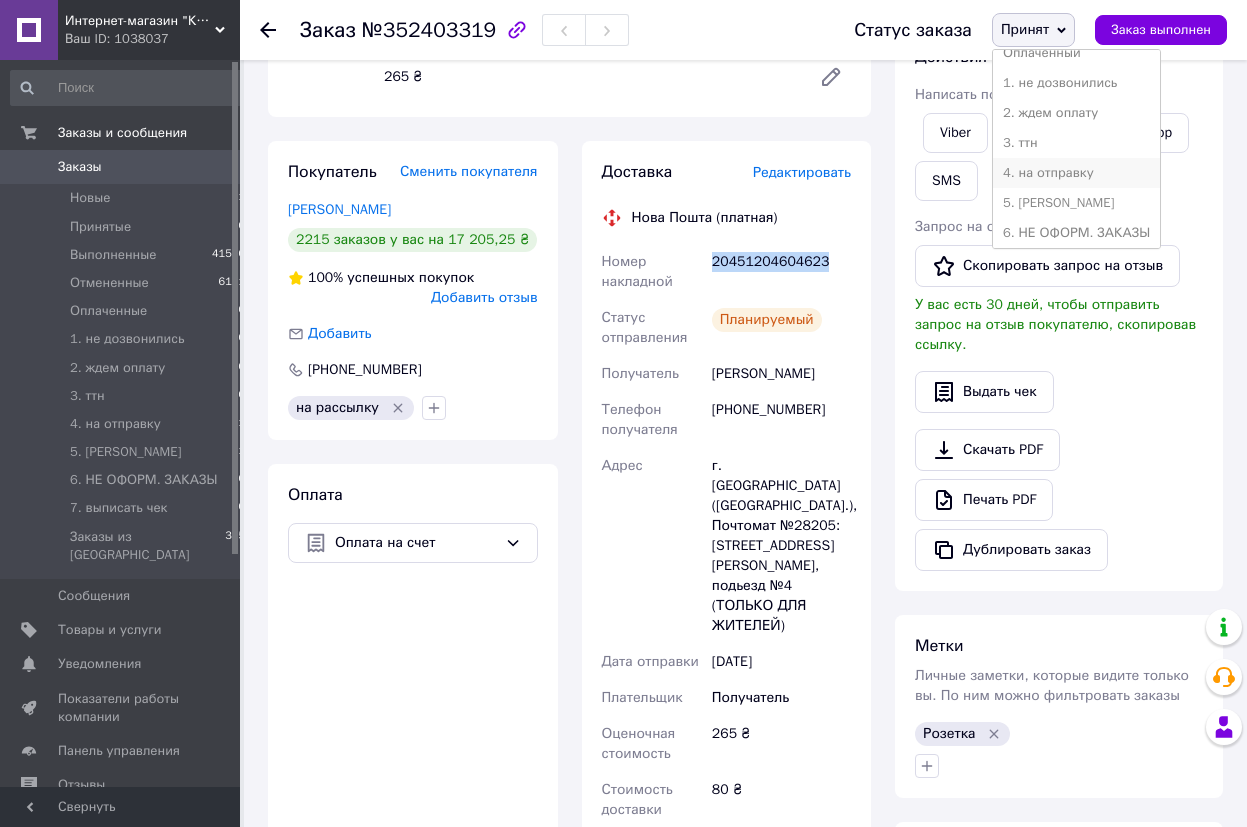 scroll, scrollTop: 102, scrollLeft: 0, axis: vertical 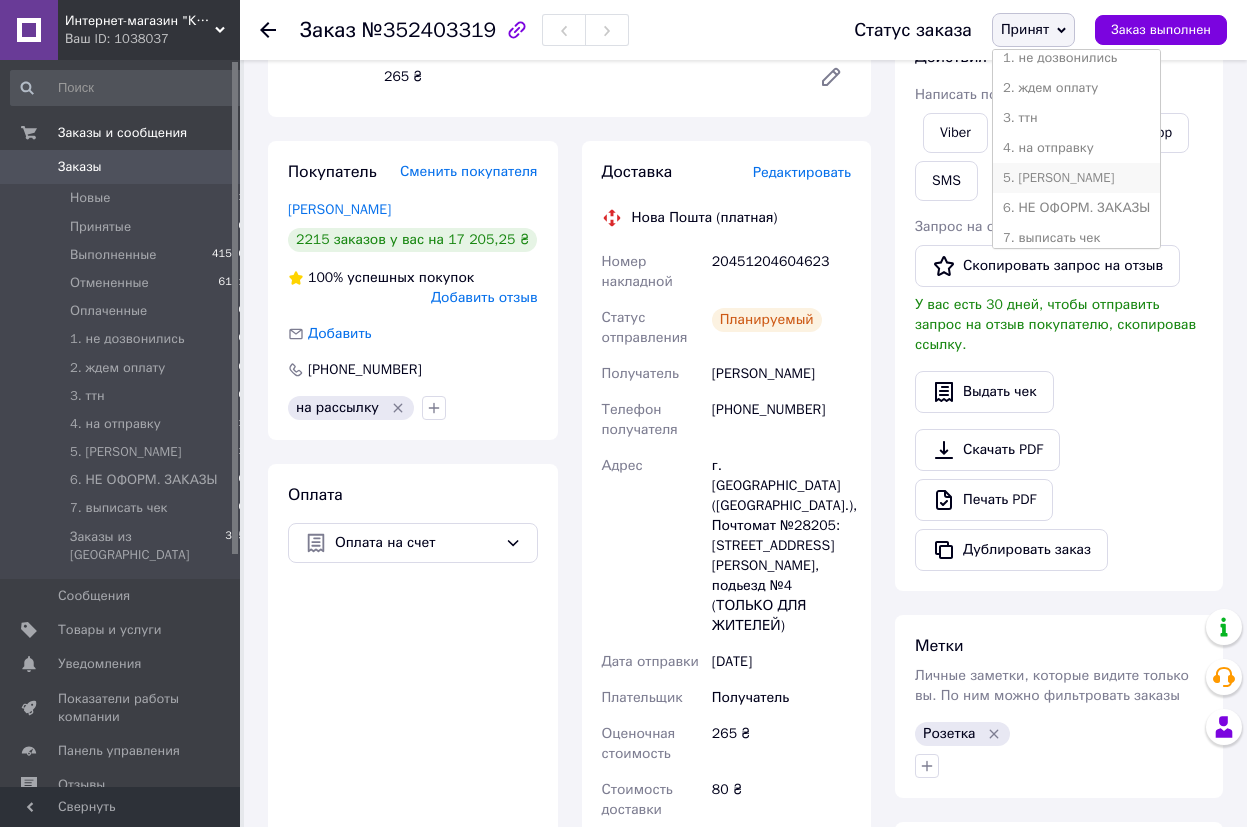 click on "5. [PERSON_NAME]" at bounding box center (1076, 178) 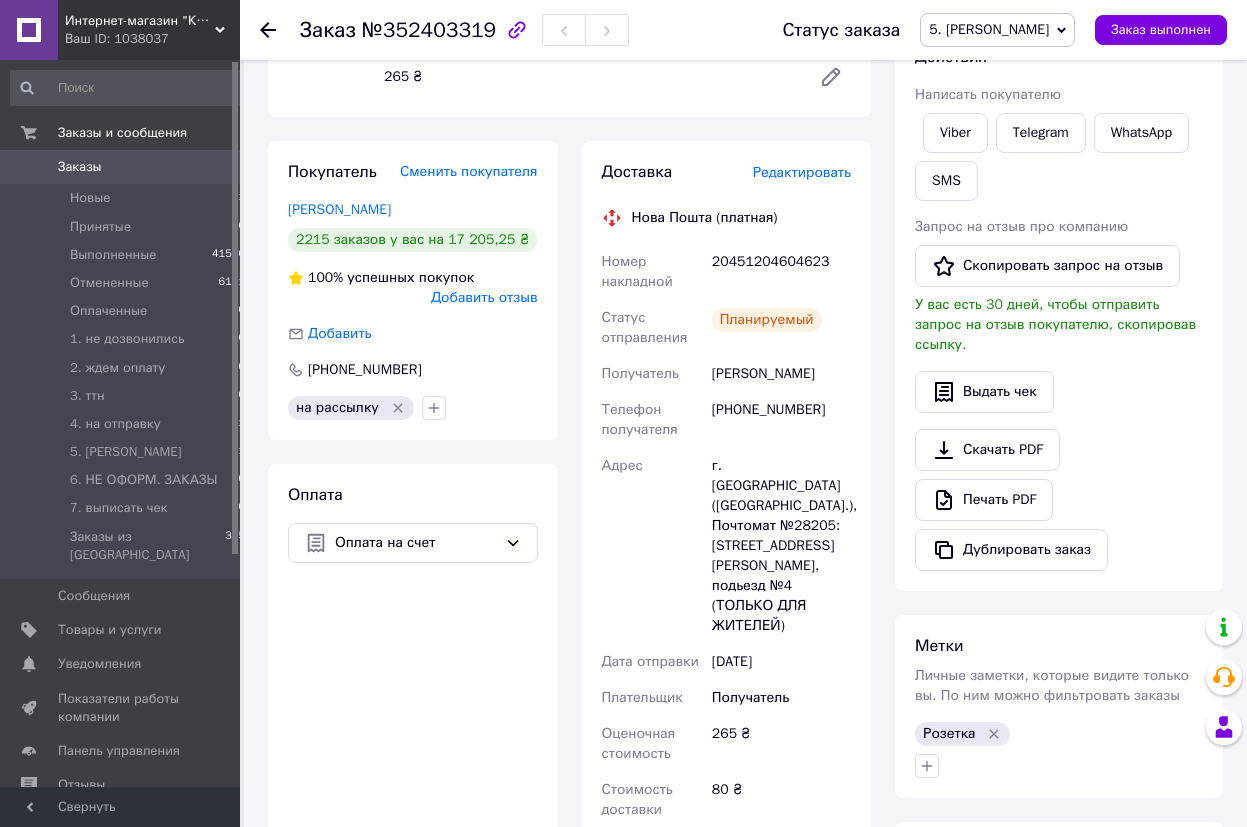 click on "[PHONE_NUMBER]" at bounding box center [781, 420] 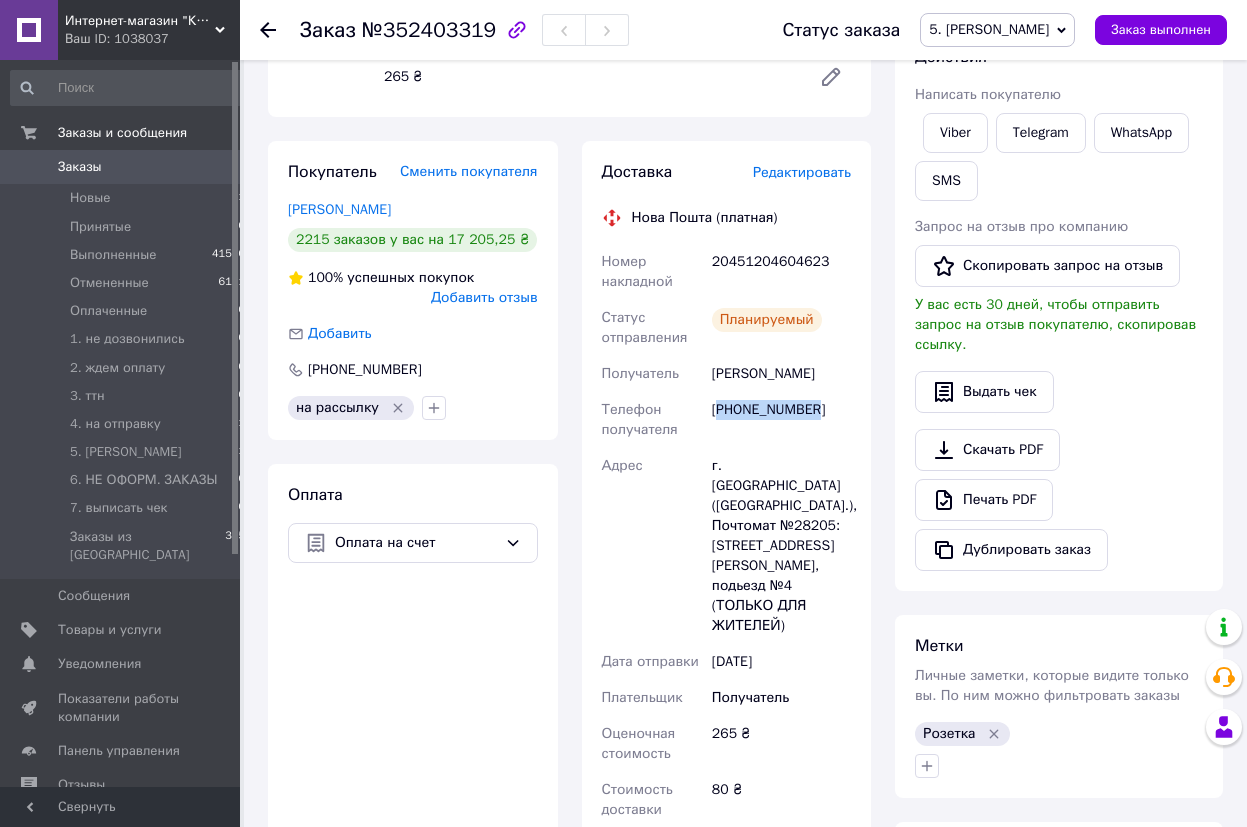 click on "[PHONE_NUMBER]" at bounding box center [781, 420] 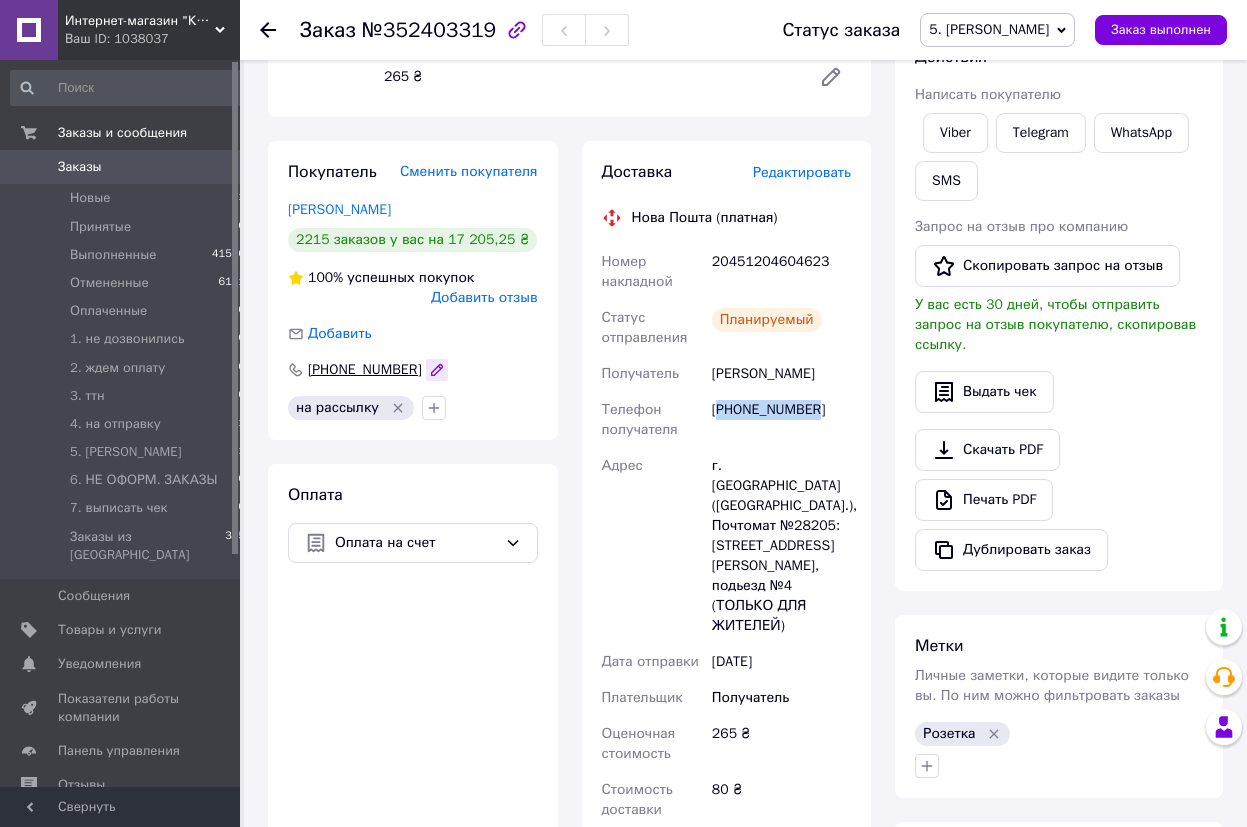 click 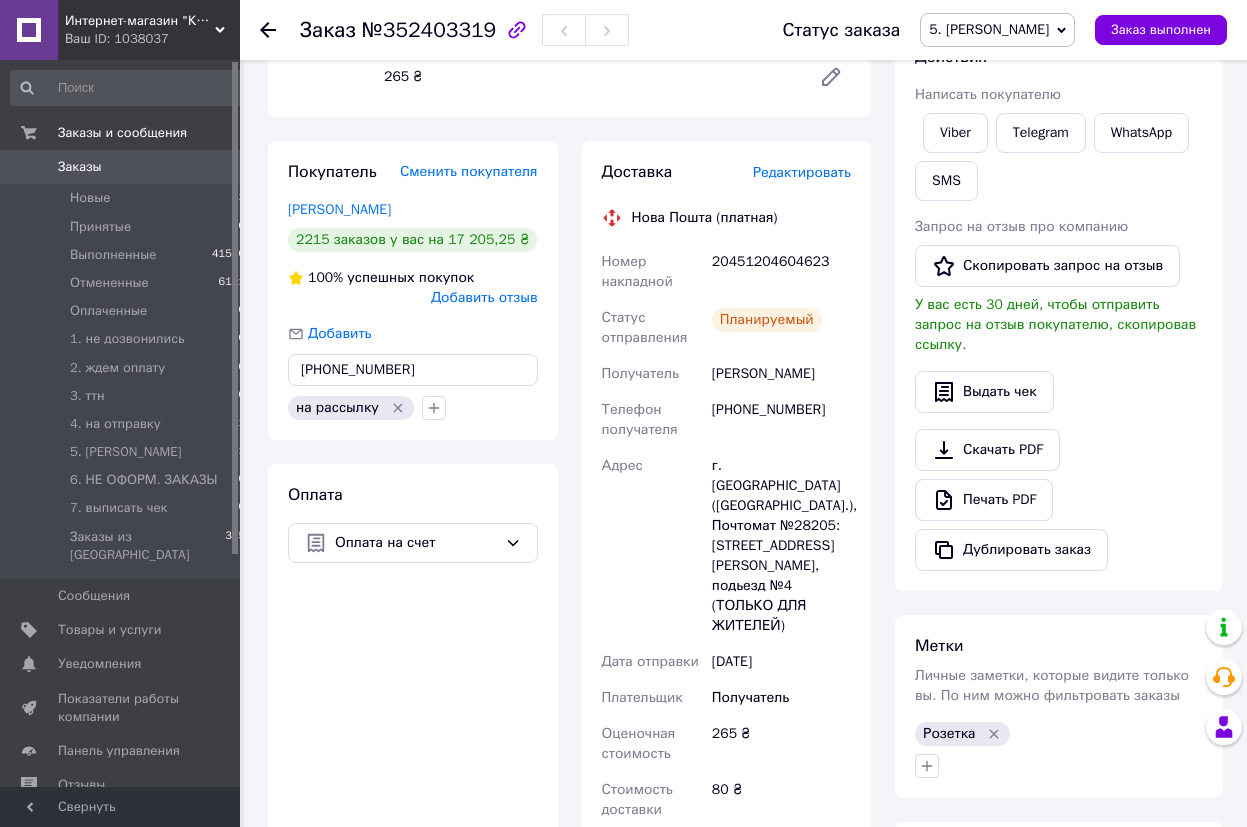 click on "[PHONE_NUMBER]" at bounding box center (413, 370) 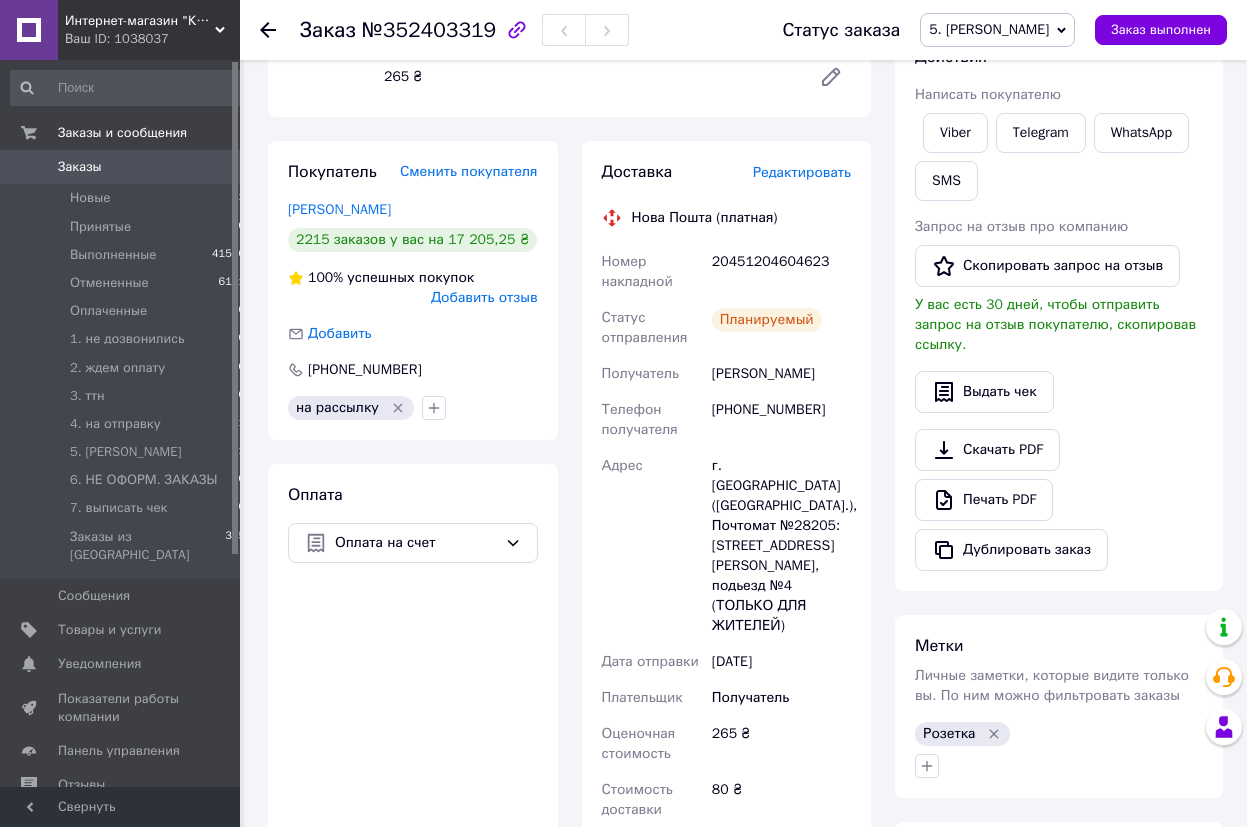 click on "Доставка Редактировать Нова Пошта (платная) Номер накладной 20451204604623 Статус отправления Планируемый Получатель [PERSON_NAME] Телефон получателя [PHONE_NUMBER] Адрес г. [GEOGRAPHIC_DATA] ([GEOGRAPHIC_DATA].), Почтомат №28205: [STREET_ADDRESS], подьезд №4 (ТОЛЬКО ДЛЯ ЖИТЕЛЕЙ) Дата отправки [DATE] Плательщик Получатель Оценочная стоимость 265 ₴ Стоимость доставки 80 ₴ Распечатать ЭН Плательщик Получатель Отправитель Фамилия получателя [PERSON_NAME] Имя получателя [PERSON_NAME] Отчество получателя Телефон получателя [PHONE_NUMBER] Тип доставки В почтомате В отделении Курьером [GEOGRAPHIC_DATA] выбрано -- Груз <" at bounding box center (727, 522) 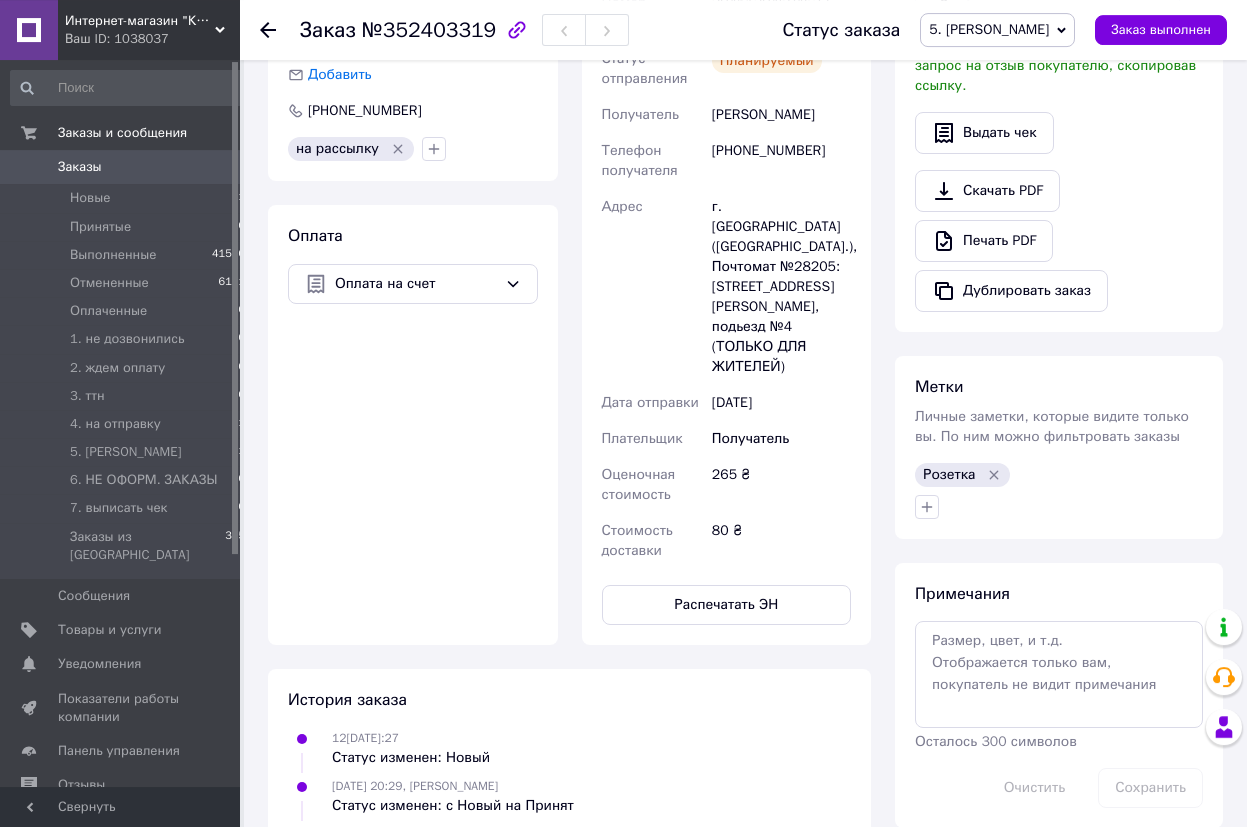 scroll, scrollTop: 714, scrollLeft: 0, axis: vertical 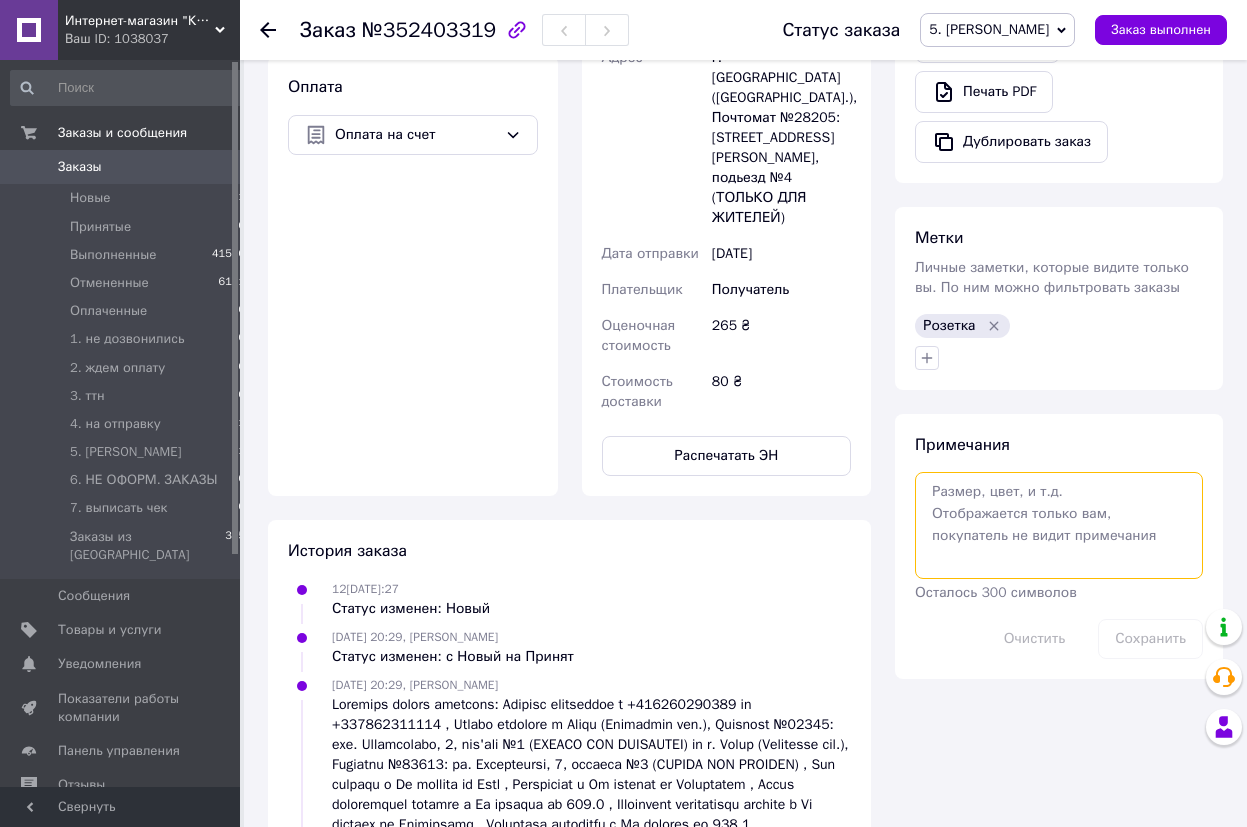 click at bounding box center [1059, 525] 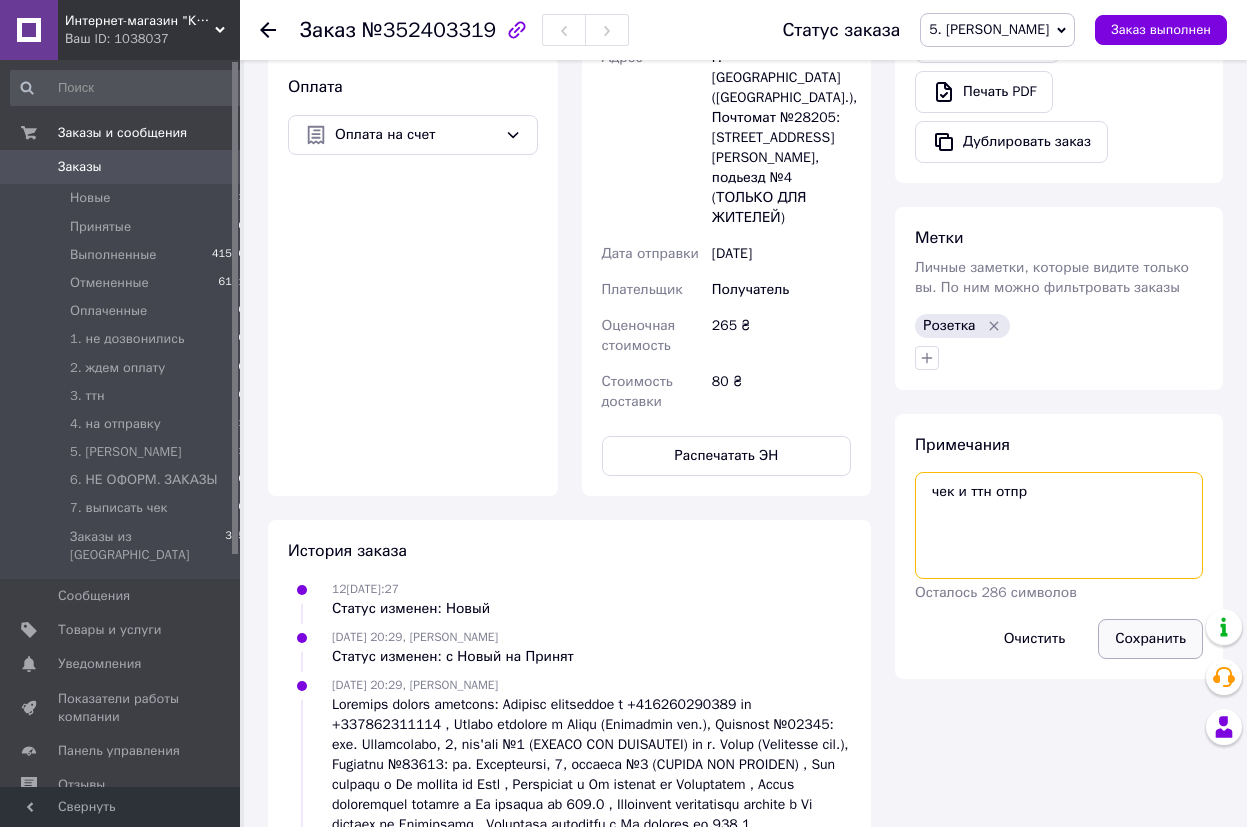 type on "чек и ттн отпр" 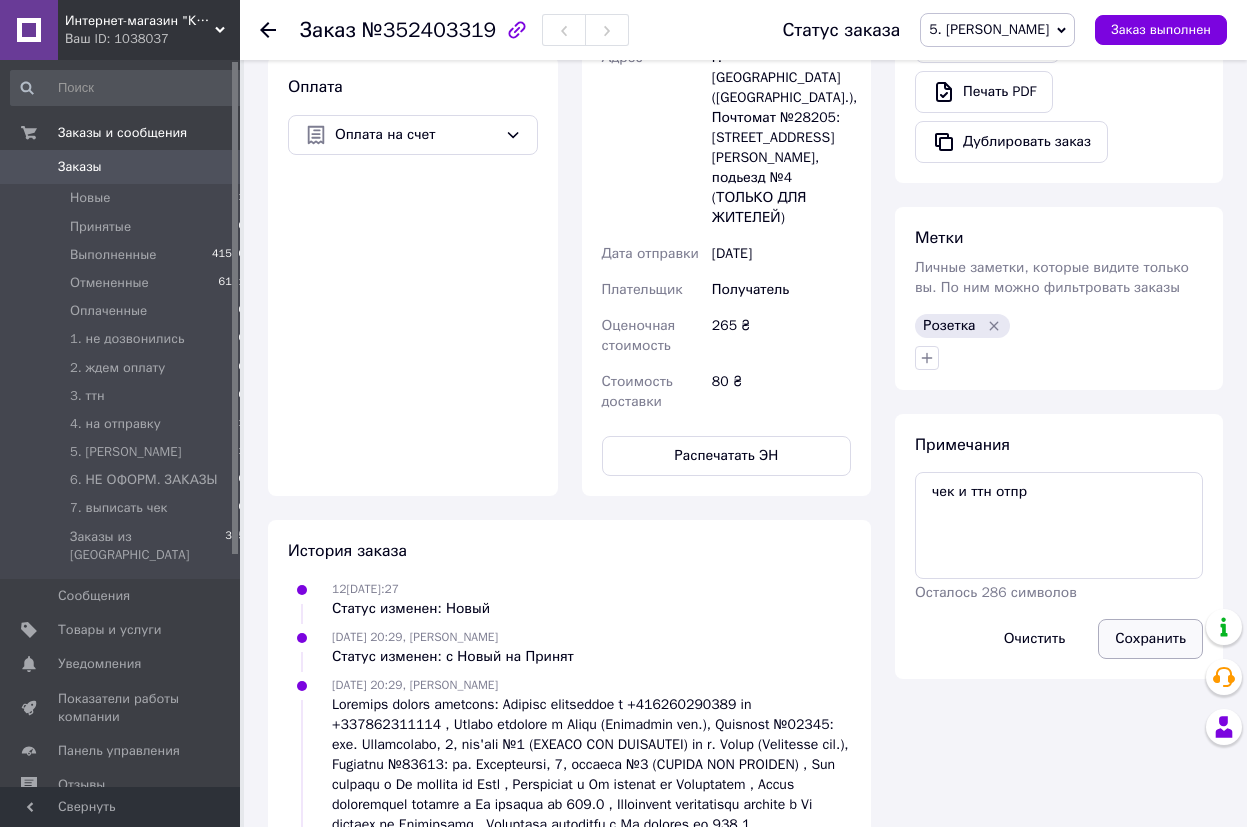 click on "Сохранить" at bounding box center [1150, 639] 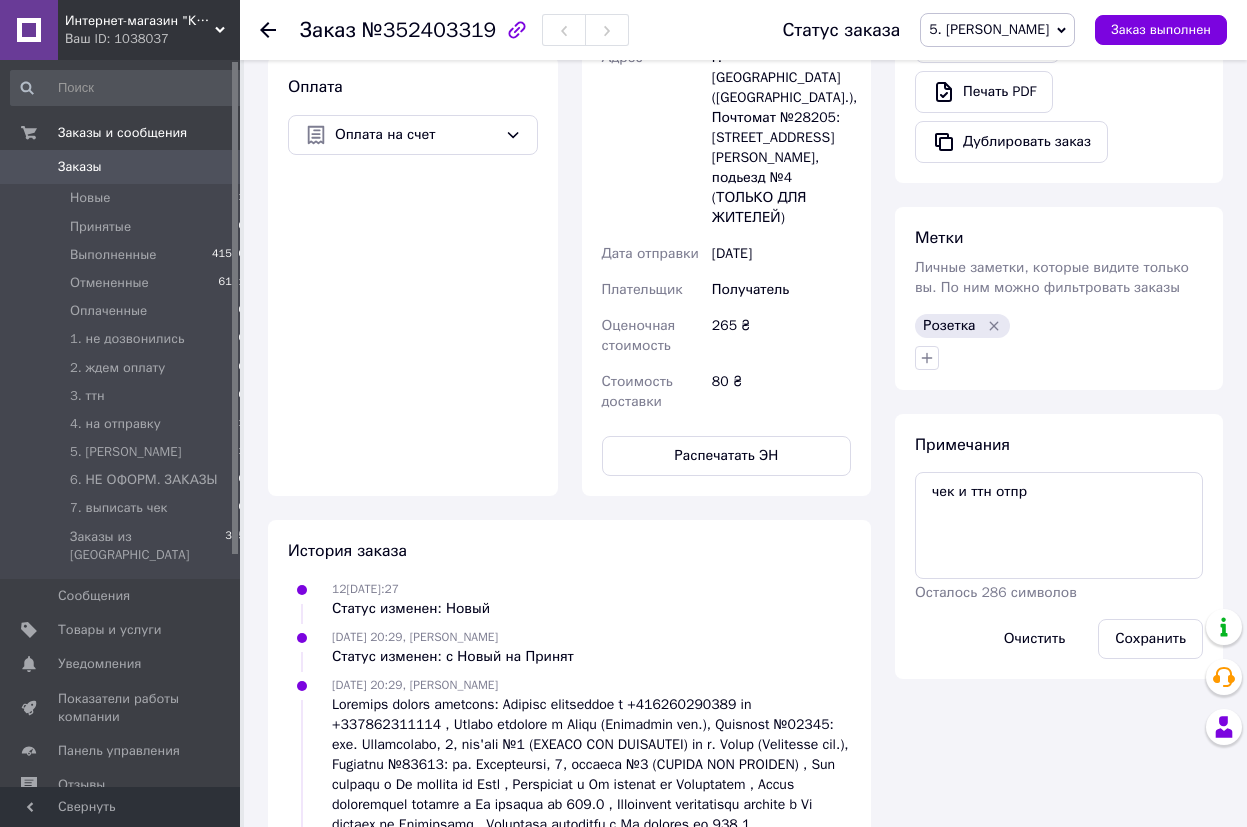 click on "Итого 1 товар 265 ₴ Доставка 80 ₴ Скидка Добавить Всего к оплате 265 ₴ Действия Написать покупателю Viber Telegram WhatsApp SMS Запрос на отзыв про компанию   Скопировать запрос на отзыв У вас есть 30 дней, чтобы отправить запрос на отзыв покупателю, скопировав ссылку.   Выдать чек   Скачать PDF   Печать PDF   Дублировать заказ Метки Личные заметки, которые видите только вы. По ним можно фильтровать заказы Розетка   Примечания чек и ттн отпр Осталось 286 символов Очистить Сохранить" at bounding box center (1059, 282) 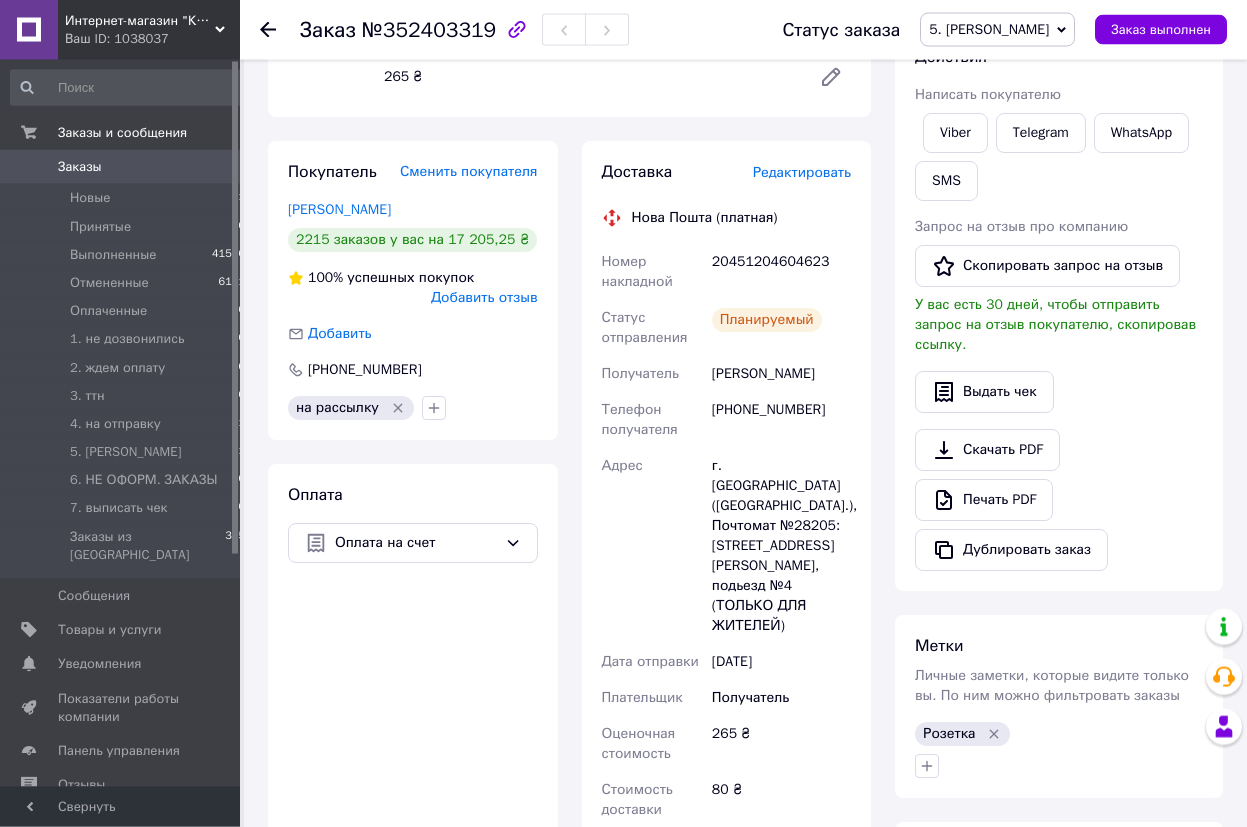 scroll, scrollTop: 204, scrollLeft: 0, axis: vertical 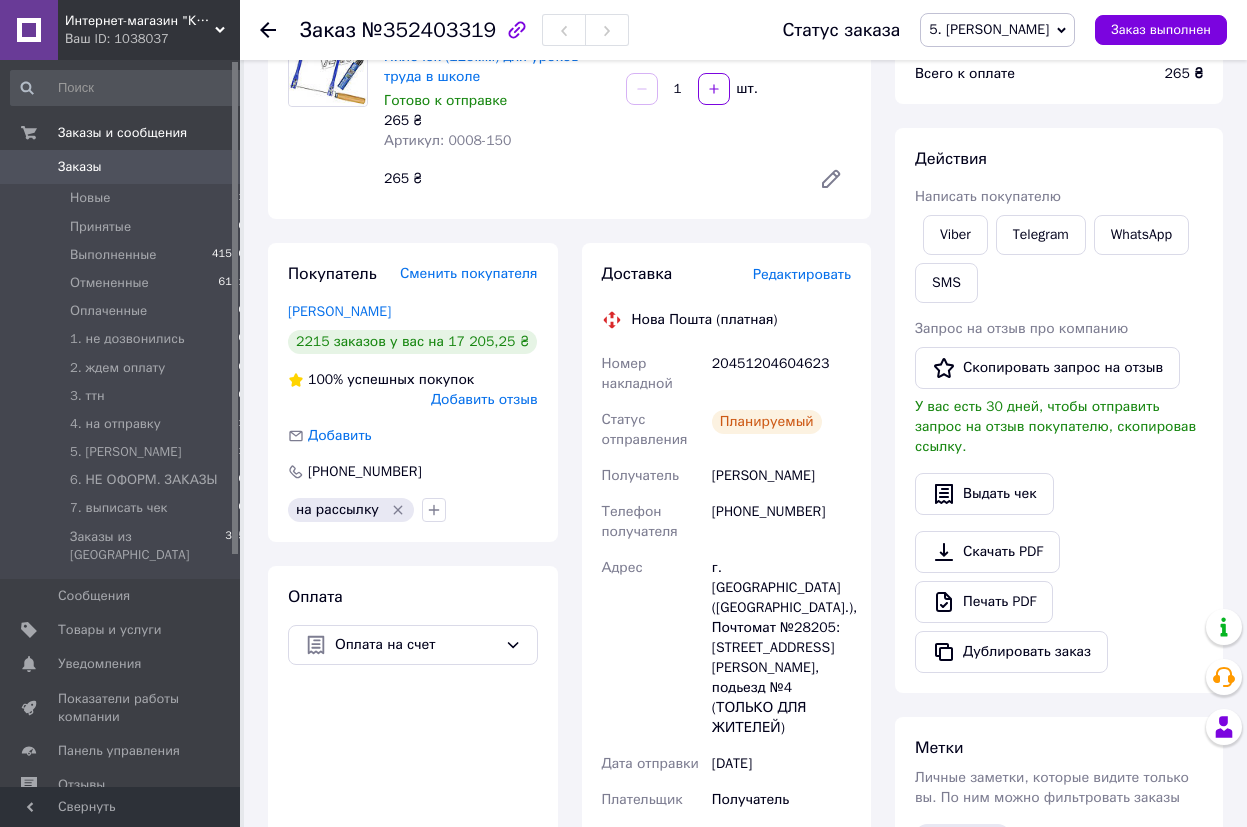 click on "Итого 1 товар 265 ₴ Доставка 80 ₴ Скидка Добавить Всего к оплате 265 ₴ Действия Написать покупателю Viber Telegram WhatsApp SMS Запрос на отзыв про компанию   Скопировать запрос на отзыв У вас есть 30 дней, чтобы отправить запрос на отзыв покупателю, скопировав ссылку.   Выдать чек   Скачать PDF   Печать PDF   Дублировать заказ Метки Личные заметки, которые видите только вы. По ним можно фильтровать заказы Розетка   Примечания чек и ттн отпр Осталось 286 символов Очистить Сохранить" at bounding box center (1059, 792) 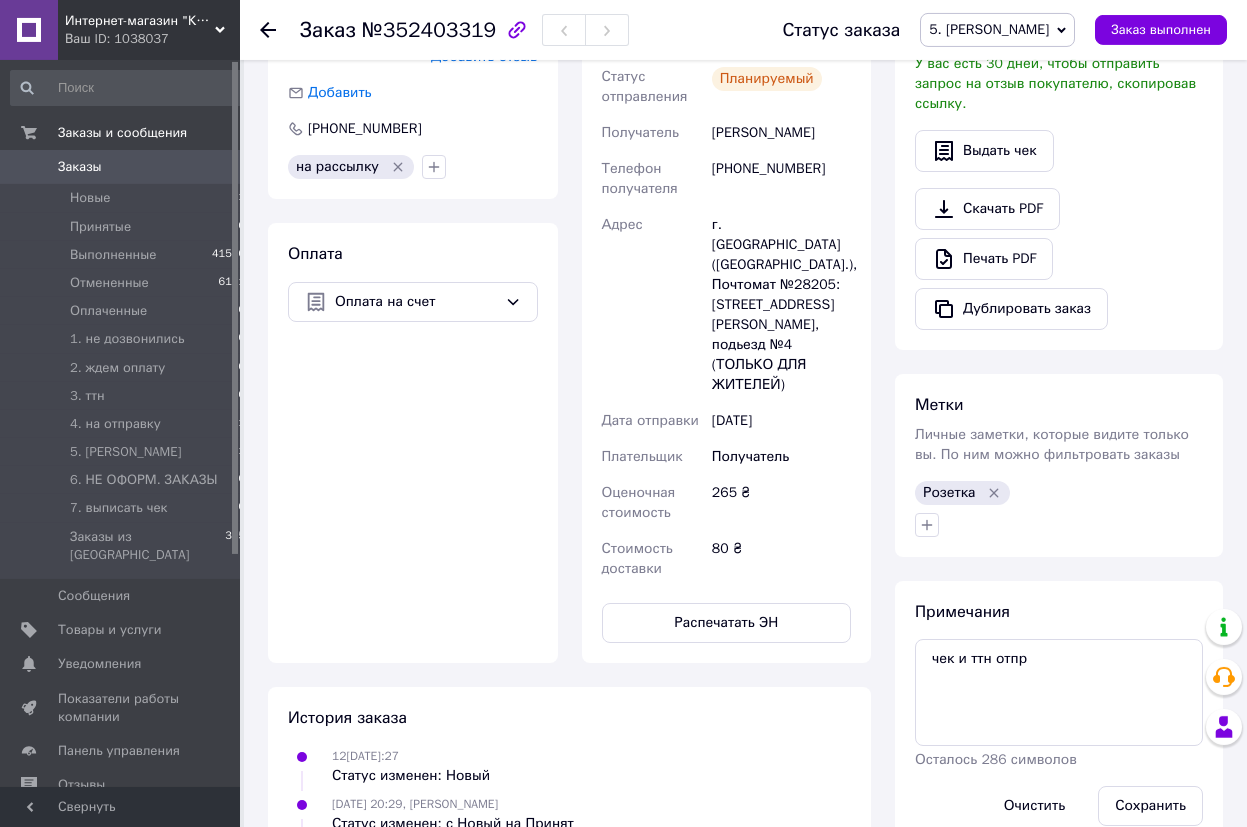 scroll, scrollTop: 510, scrollLeft: 0, axis: vertical 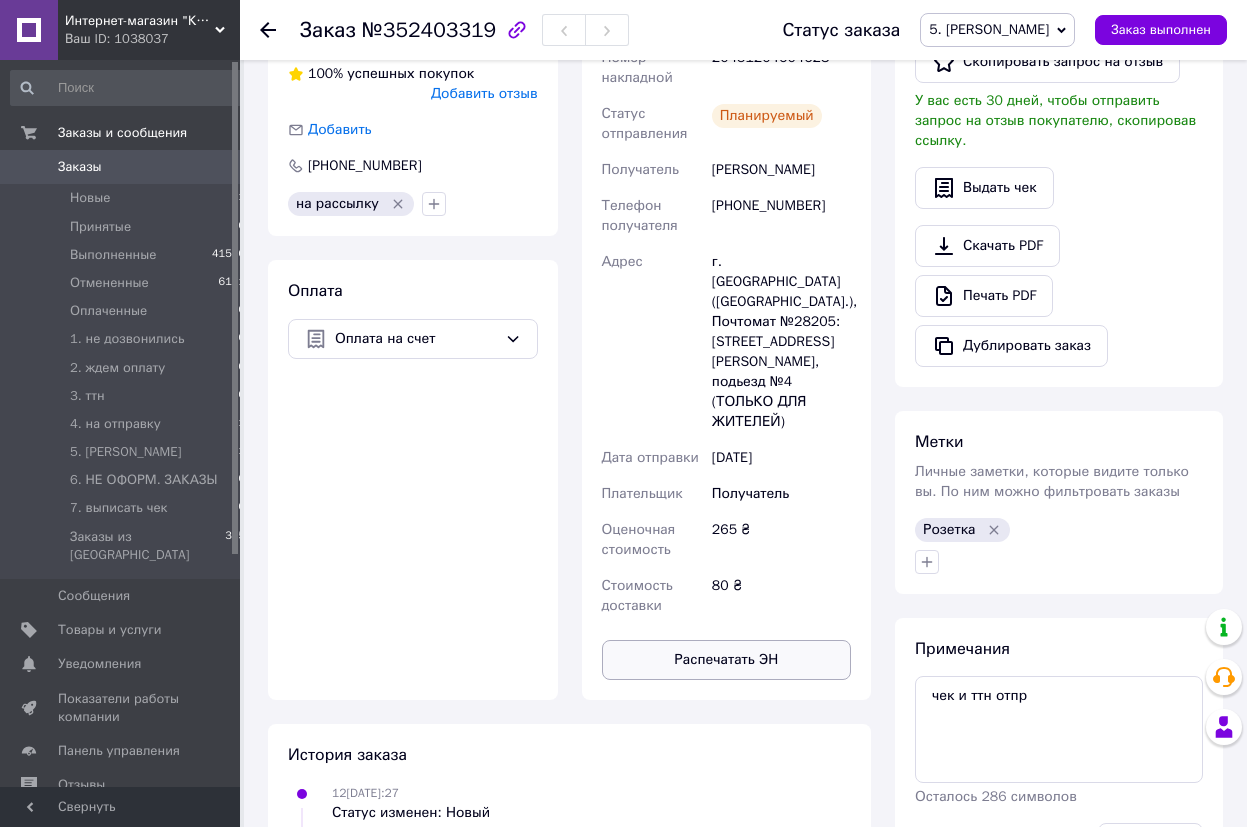 click on "Распечатать ЭН" at bounding box center (727, 660) 